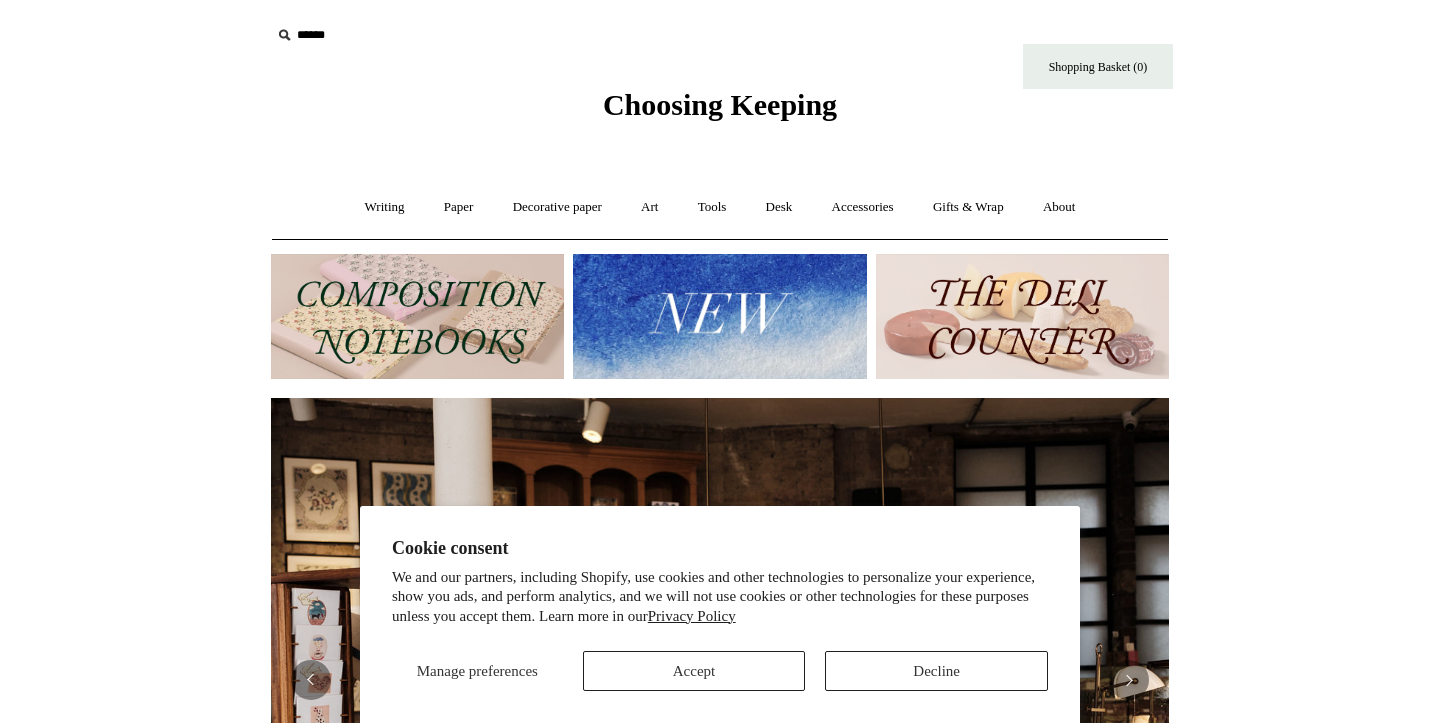 scroll, scrollTop: 0, scrollLeft: 0, axis: both 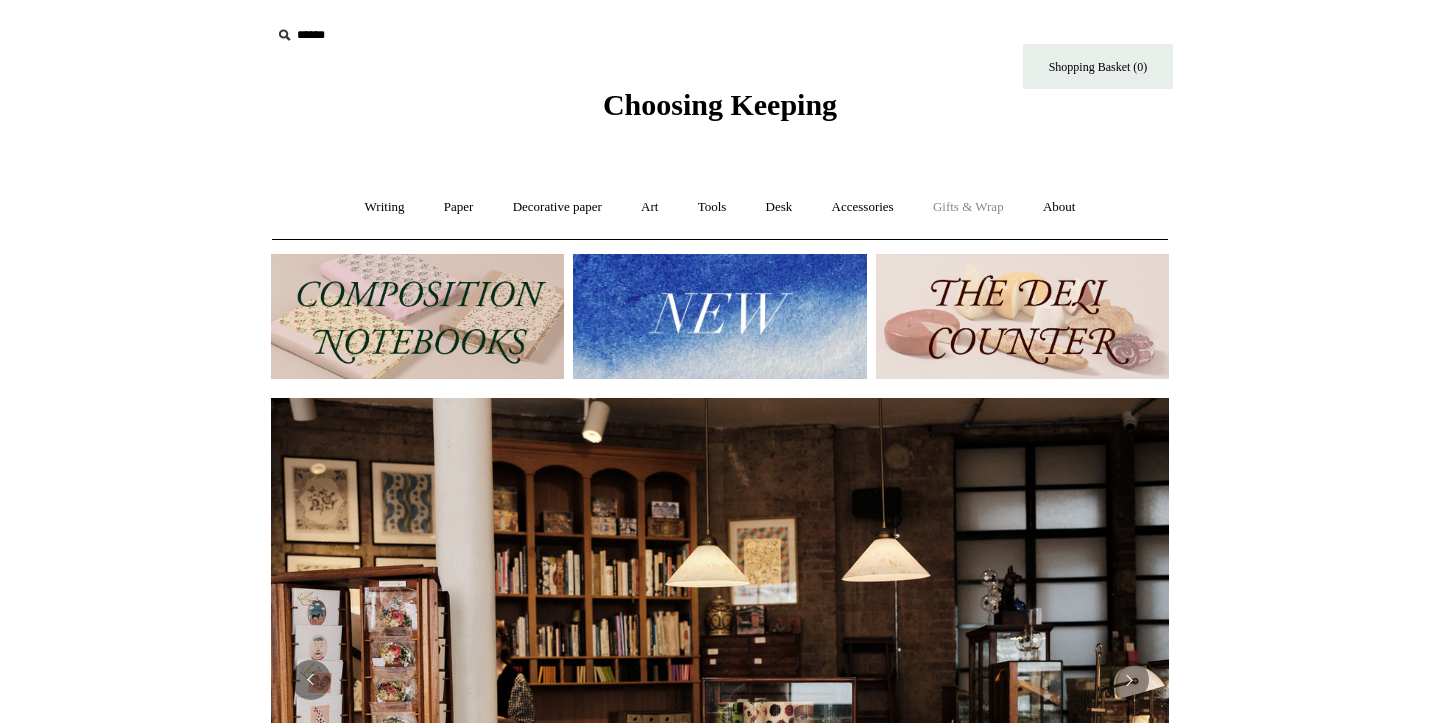 click on "Gifts & Wrap +" at bounding box center [968, 207] 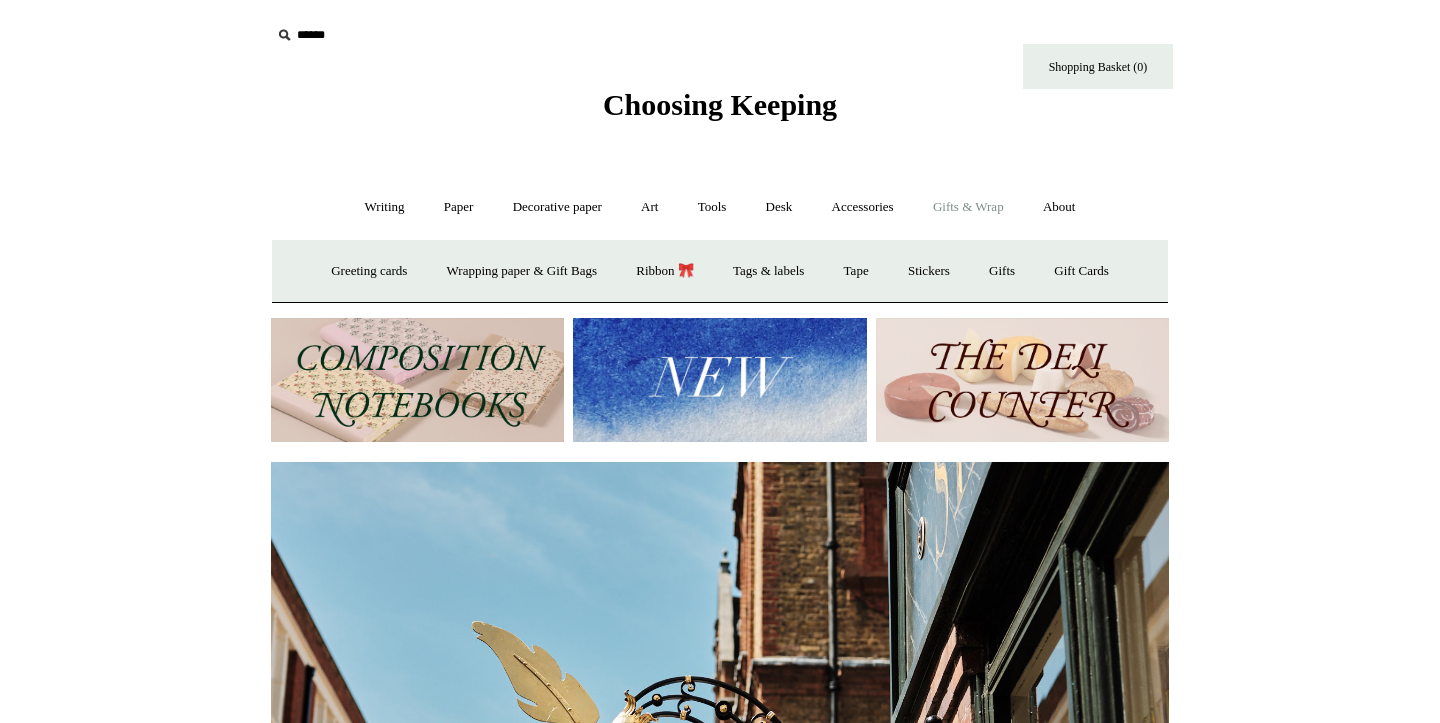 scroll, scrollTop: 0, scrollLeft: 898, axis: horizontal 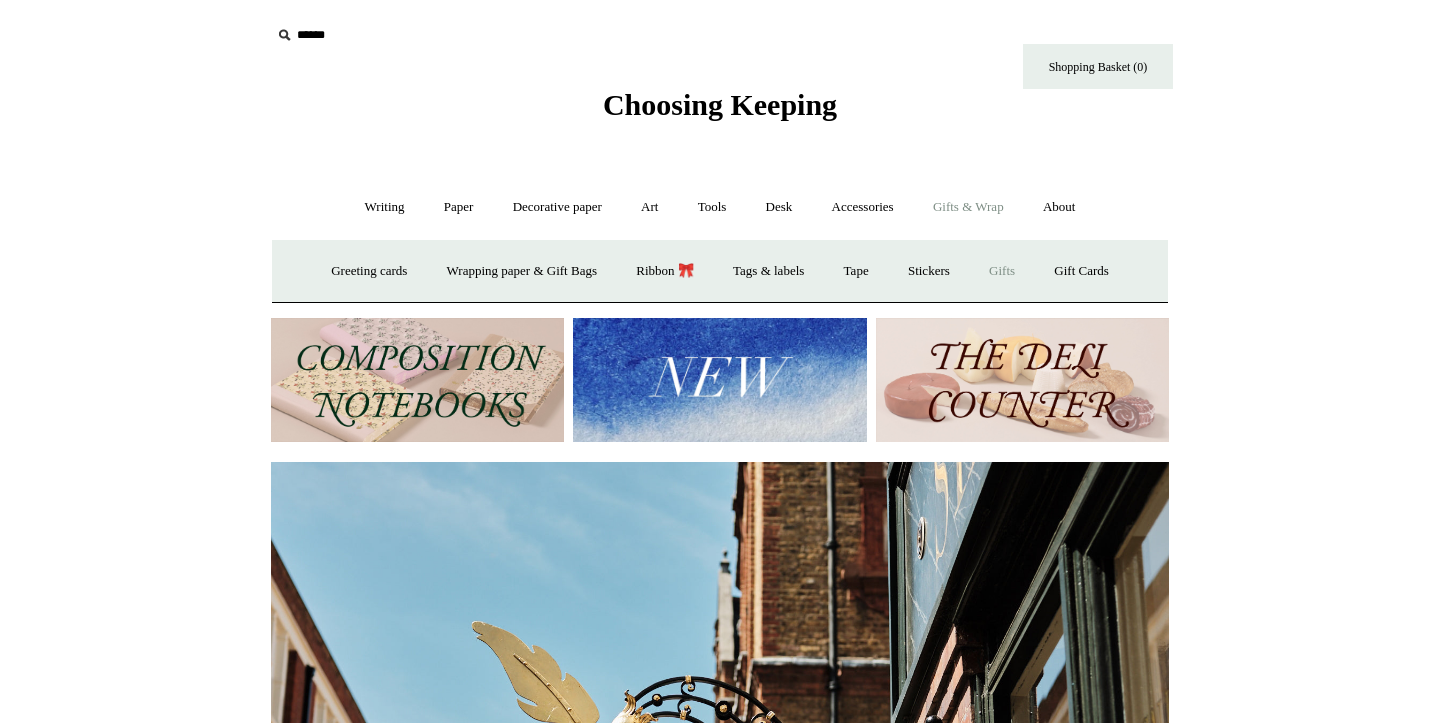 click on "Gifts +" at bounding box center (1002, 271) 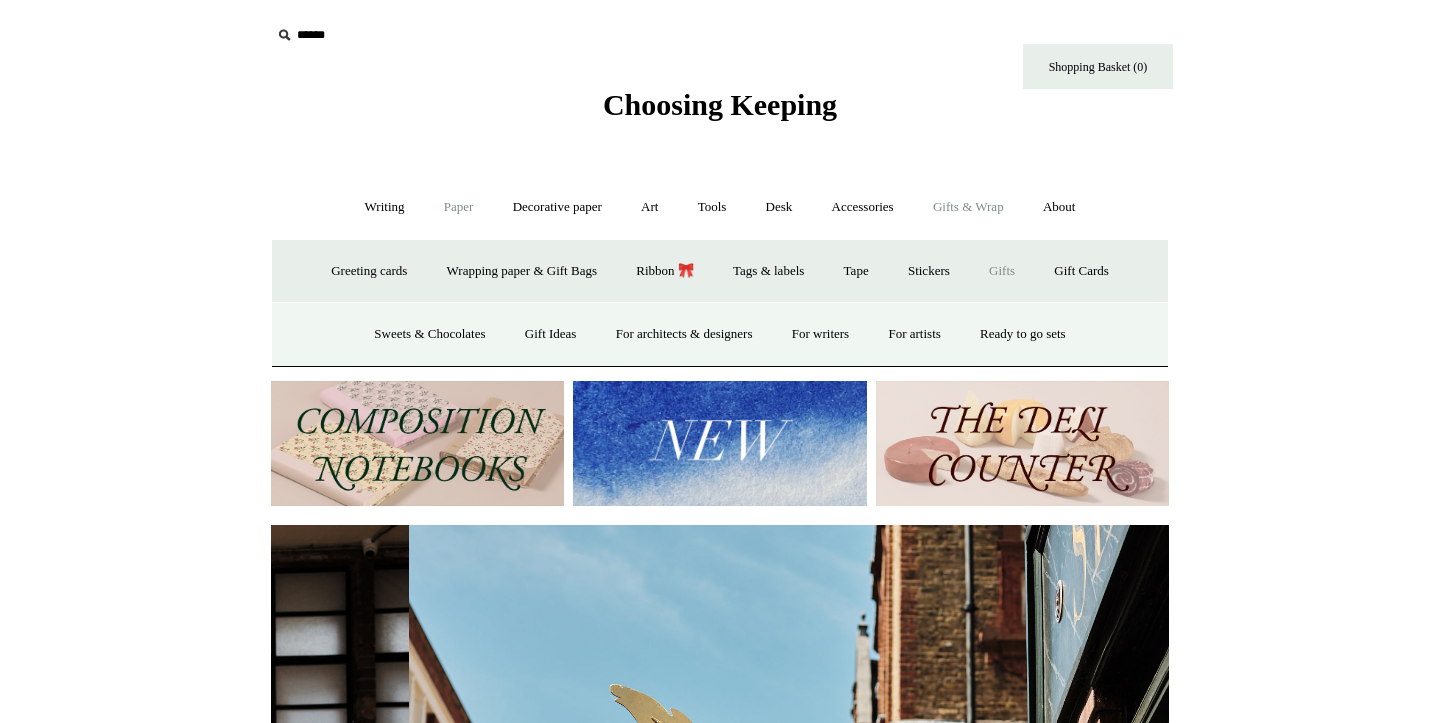 scroll, scrollTop: 0, scrollLeft: 898, axis: horizontal 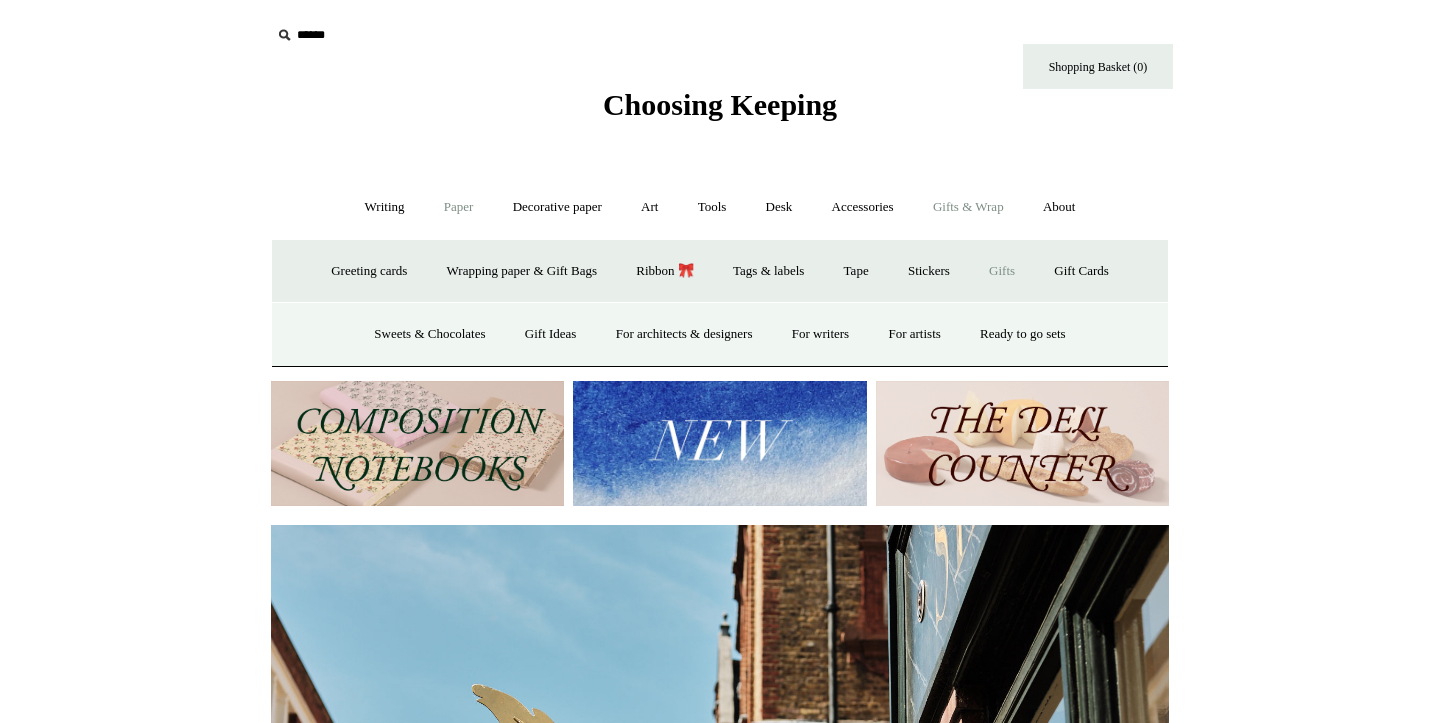 click on "Paper +" at bounding box center [459, 207] 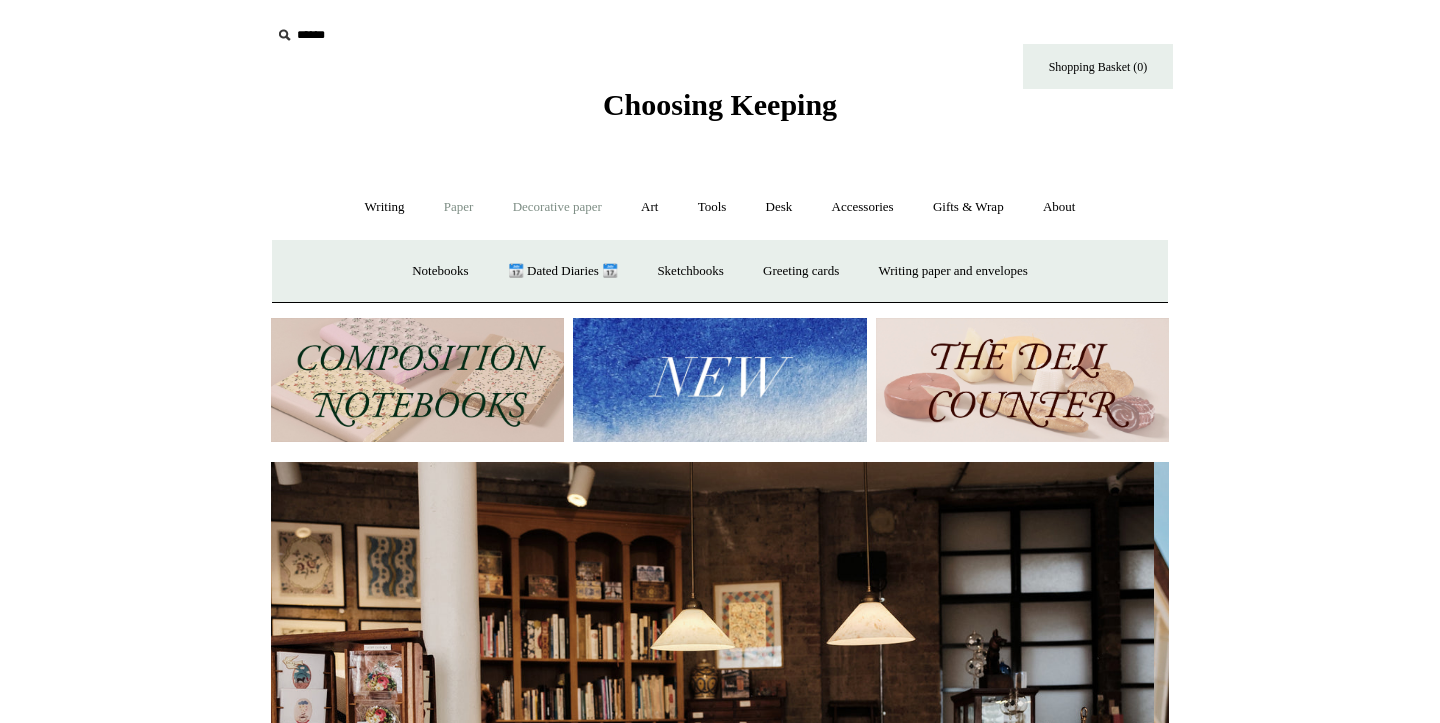 scroll, scrollTop: 0, scrollLeft: 0, axis: both 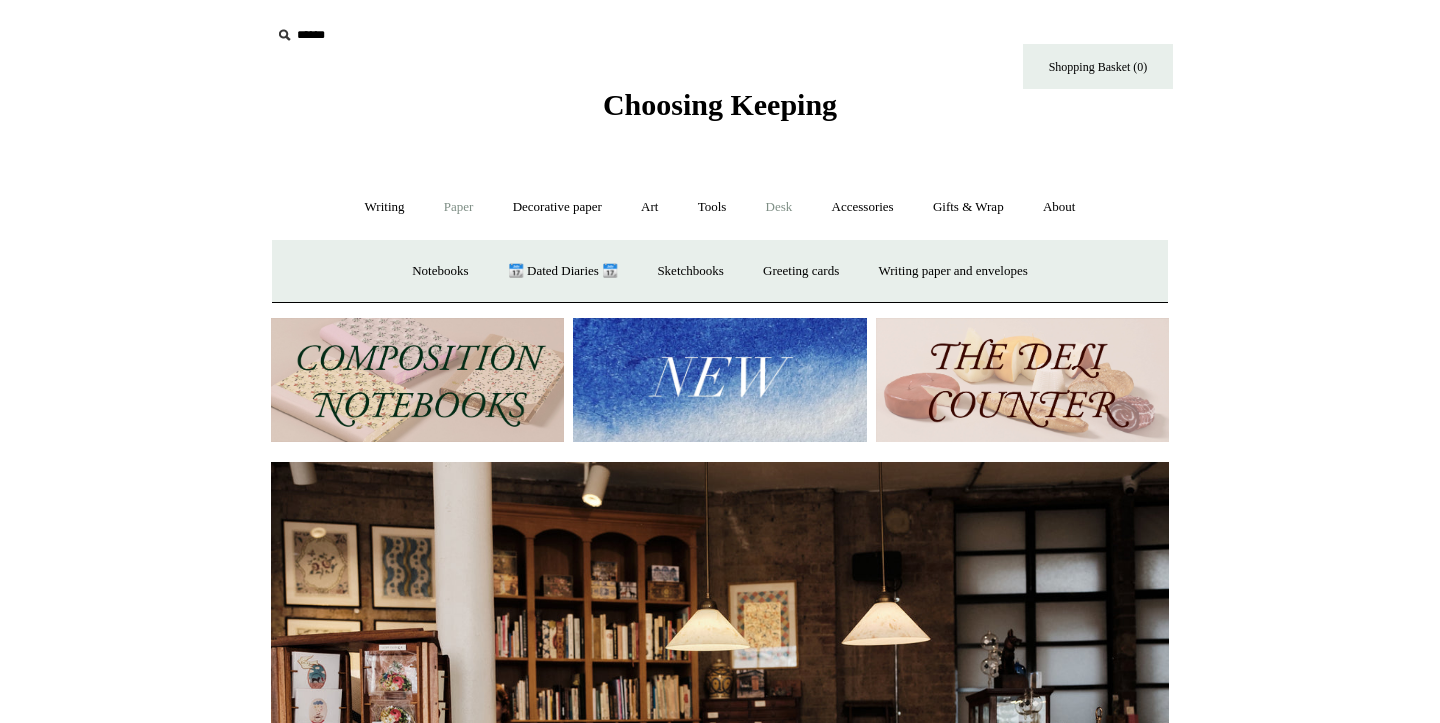 click on "Desk +" at bounding box center (779, 207) 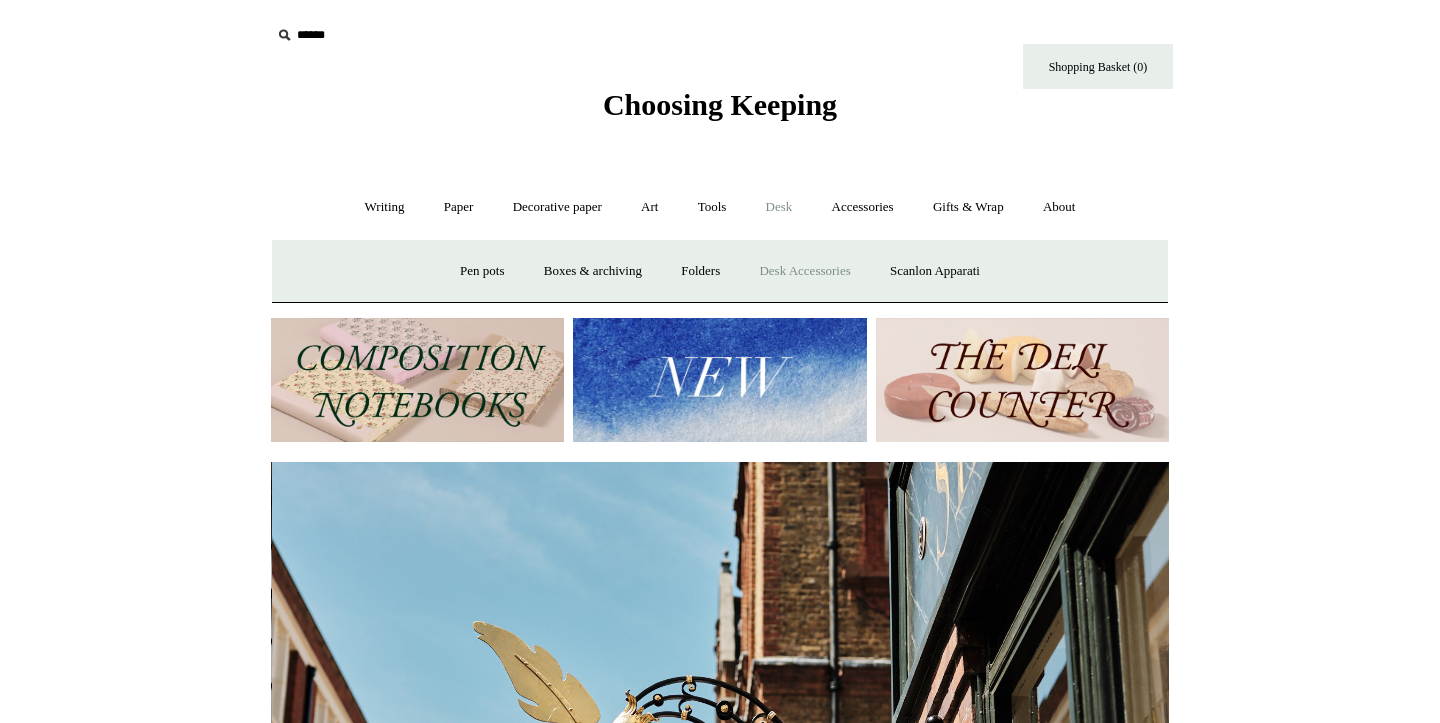 scroll, scrollTop: 0, scrollLeft: 898, axis: horizontal 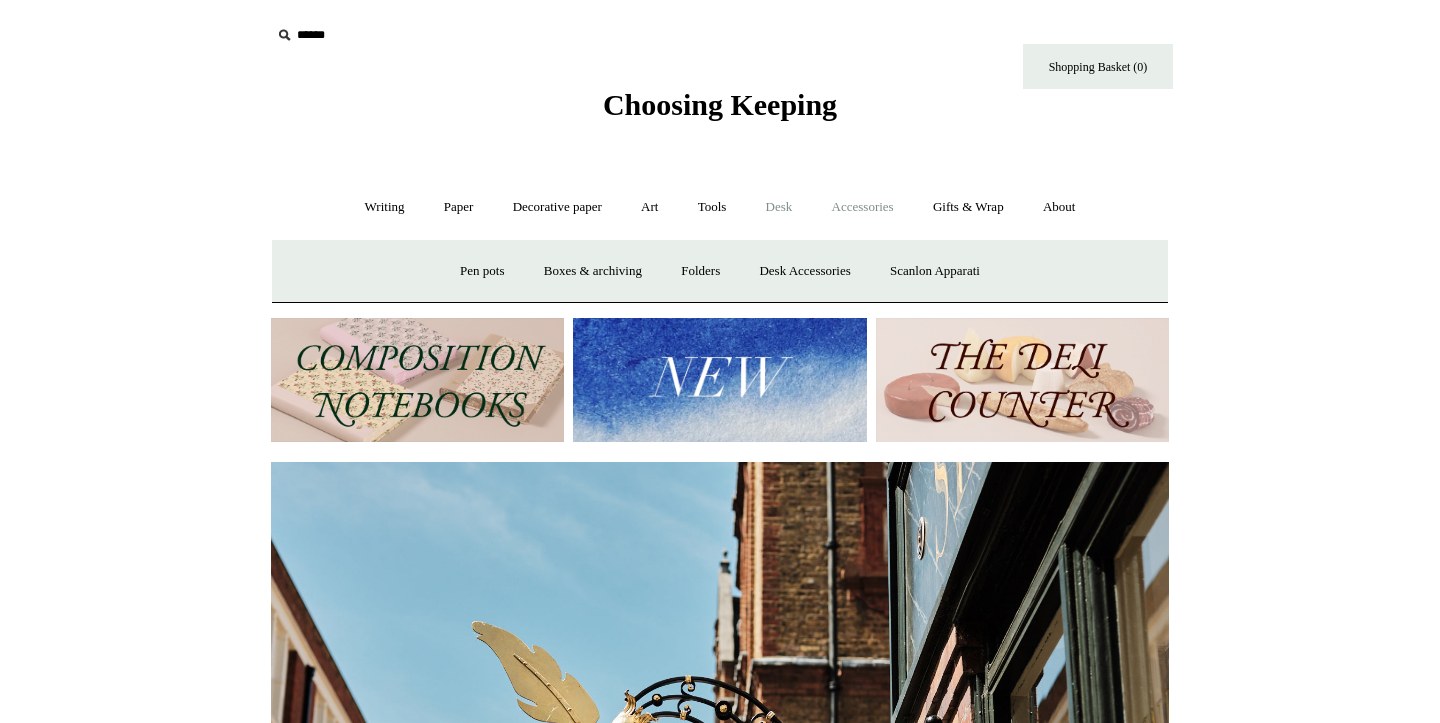 click on "Accessories +" at bounding box center [863, 207] 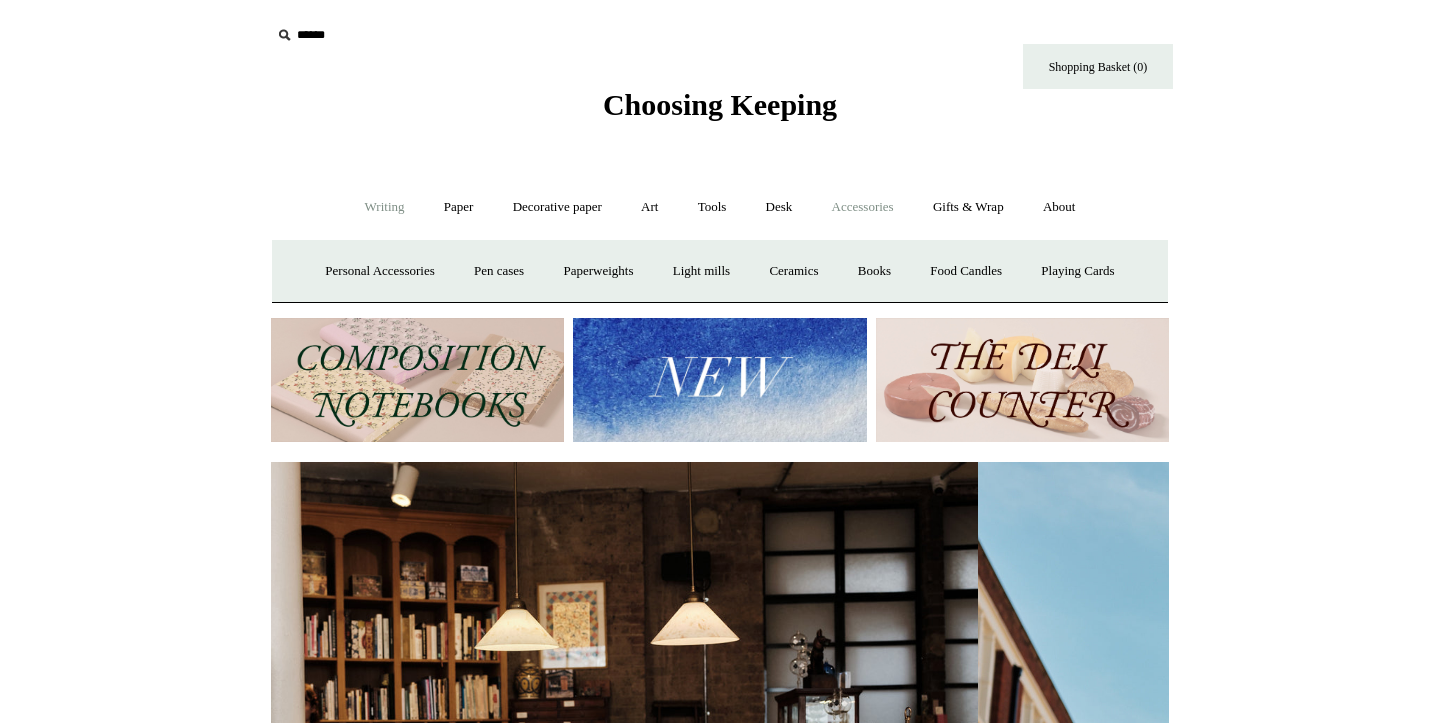 scroll, scrollTop: 0, scrollLeft: 0, axis: both 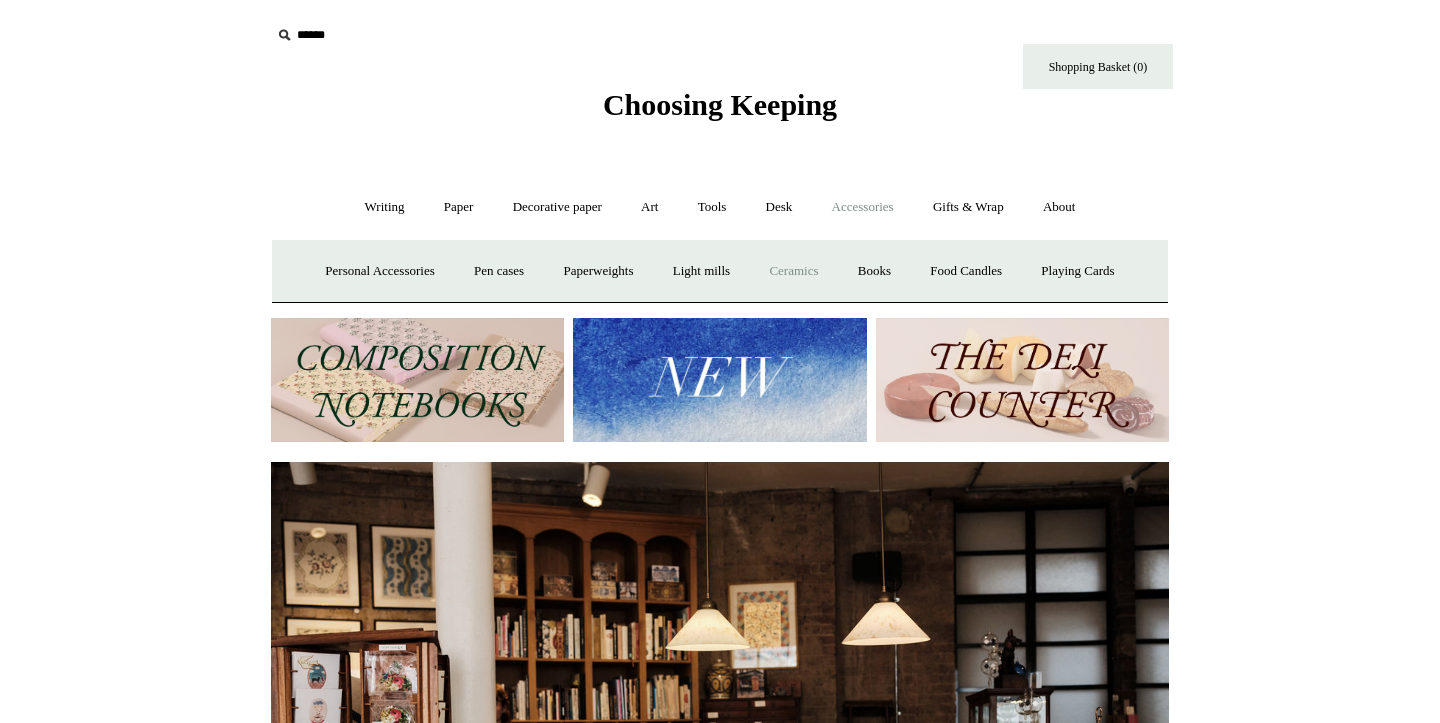 click on "Ceramics  +" at bounding box center [793, 271] 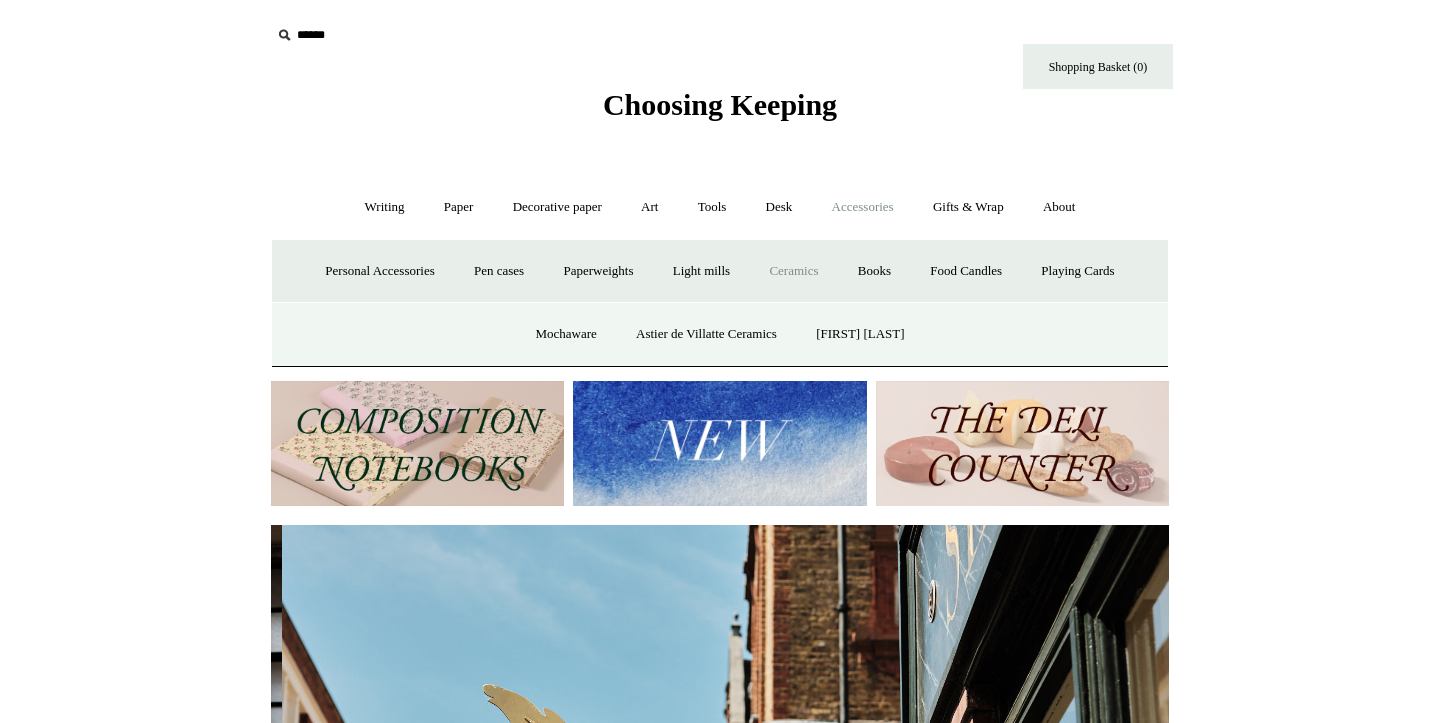 scroll, scrollTop: 0, scrollLeft: 898, axis: horizontal 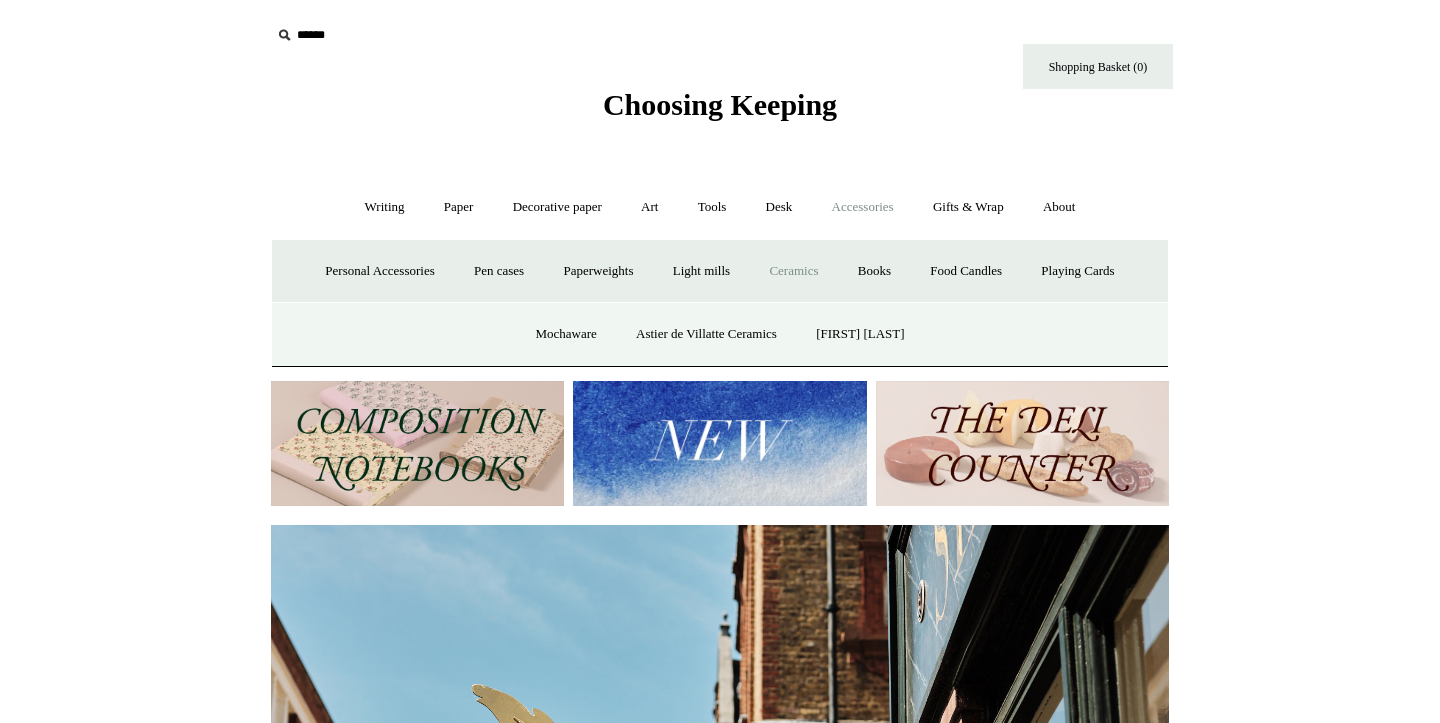 click on "Ceramics  -" at bounding box center (793, 271) 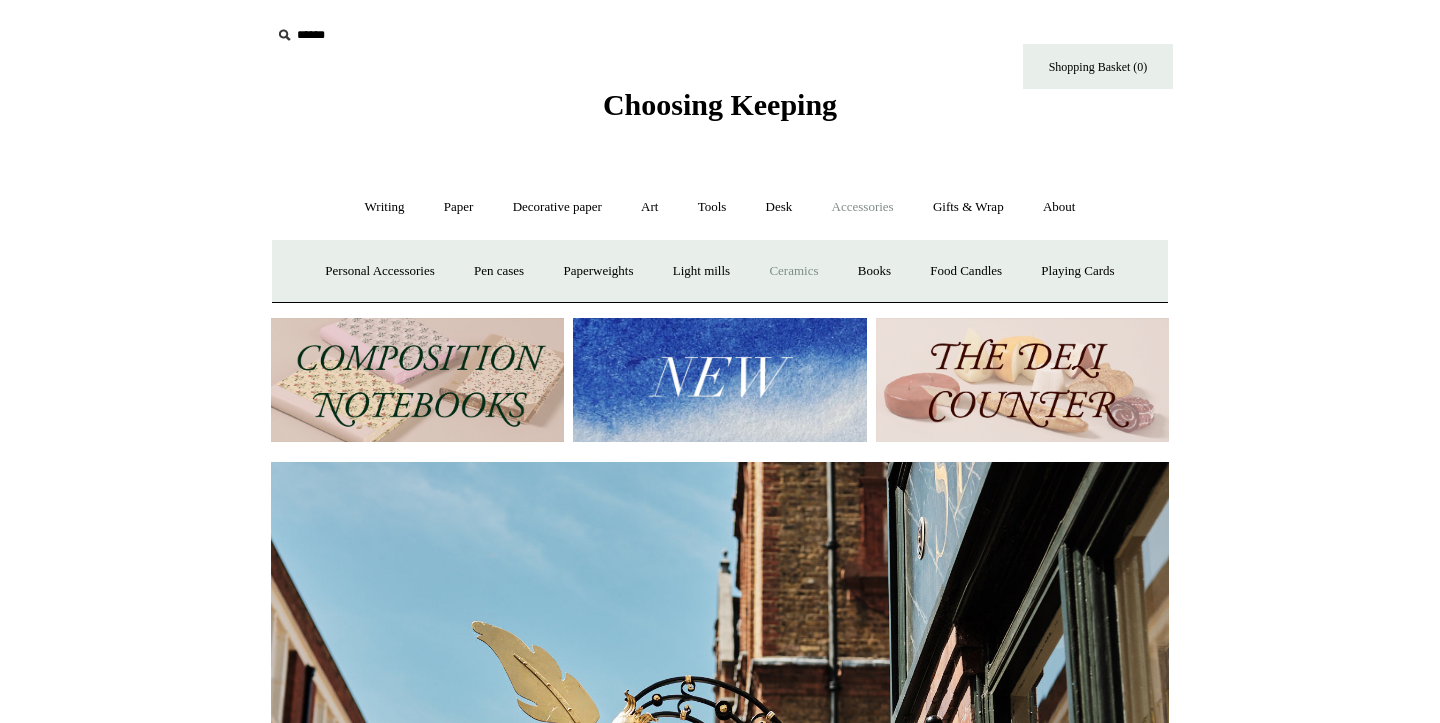 click on "Ceramics  +" at bounding box center [793, 271] 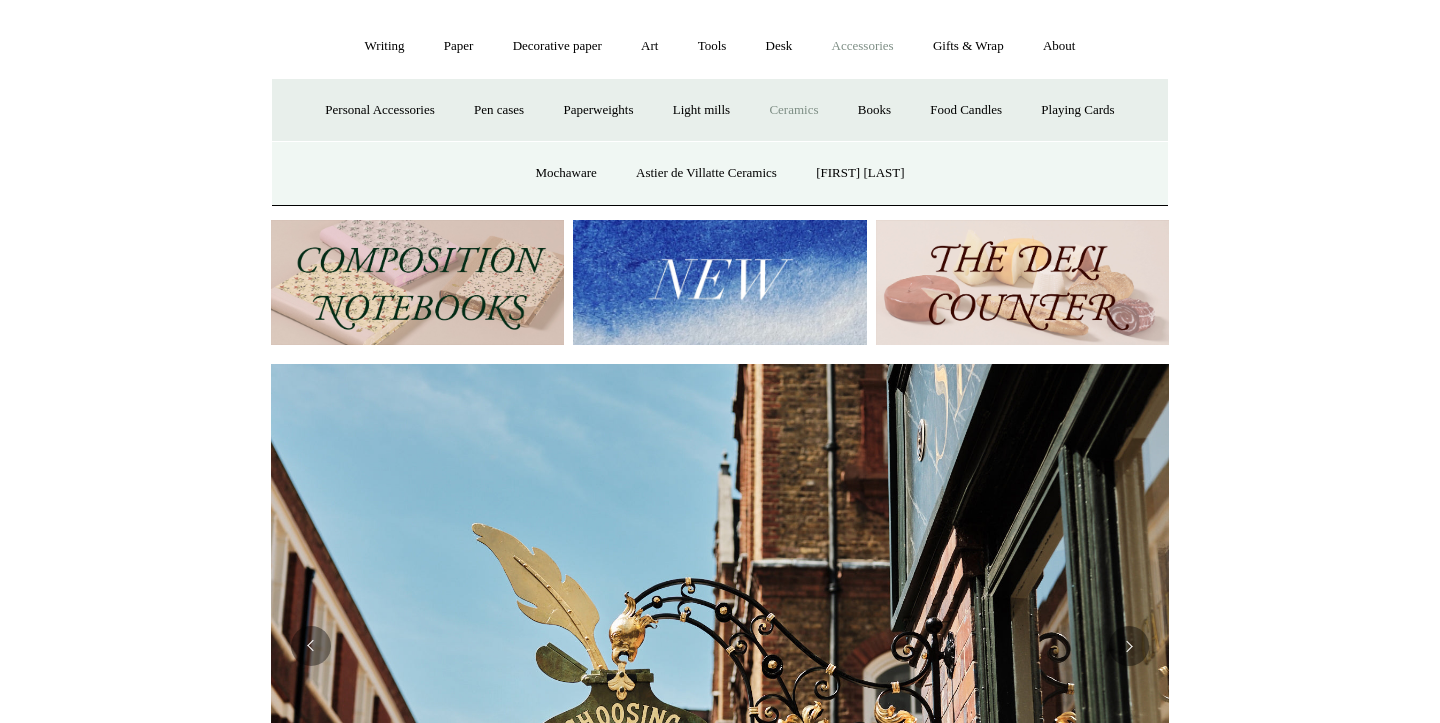 scroll, scrollTop: 0, scrollLeft: 0, axis: both 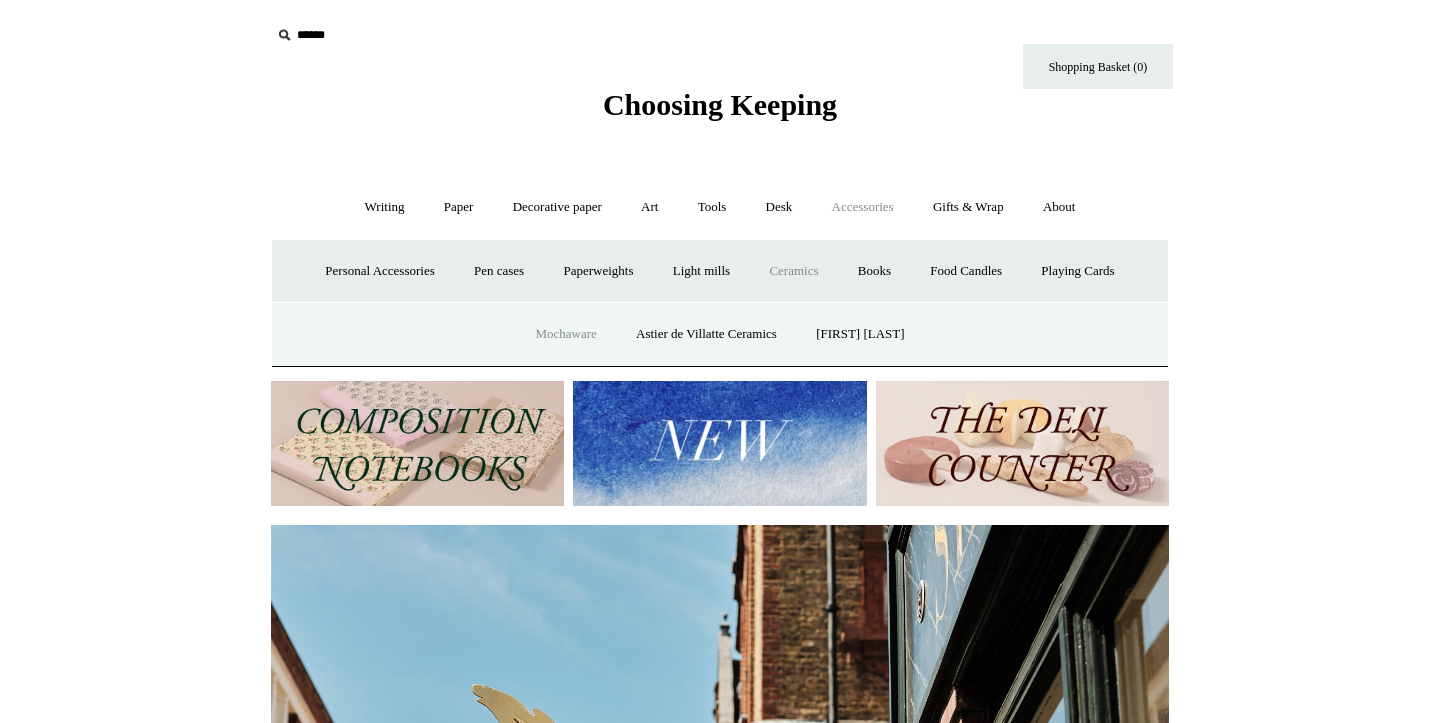 click on "Mochaware" at bounding box center [565, 334] 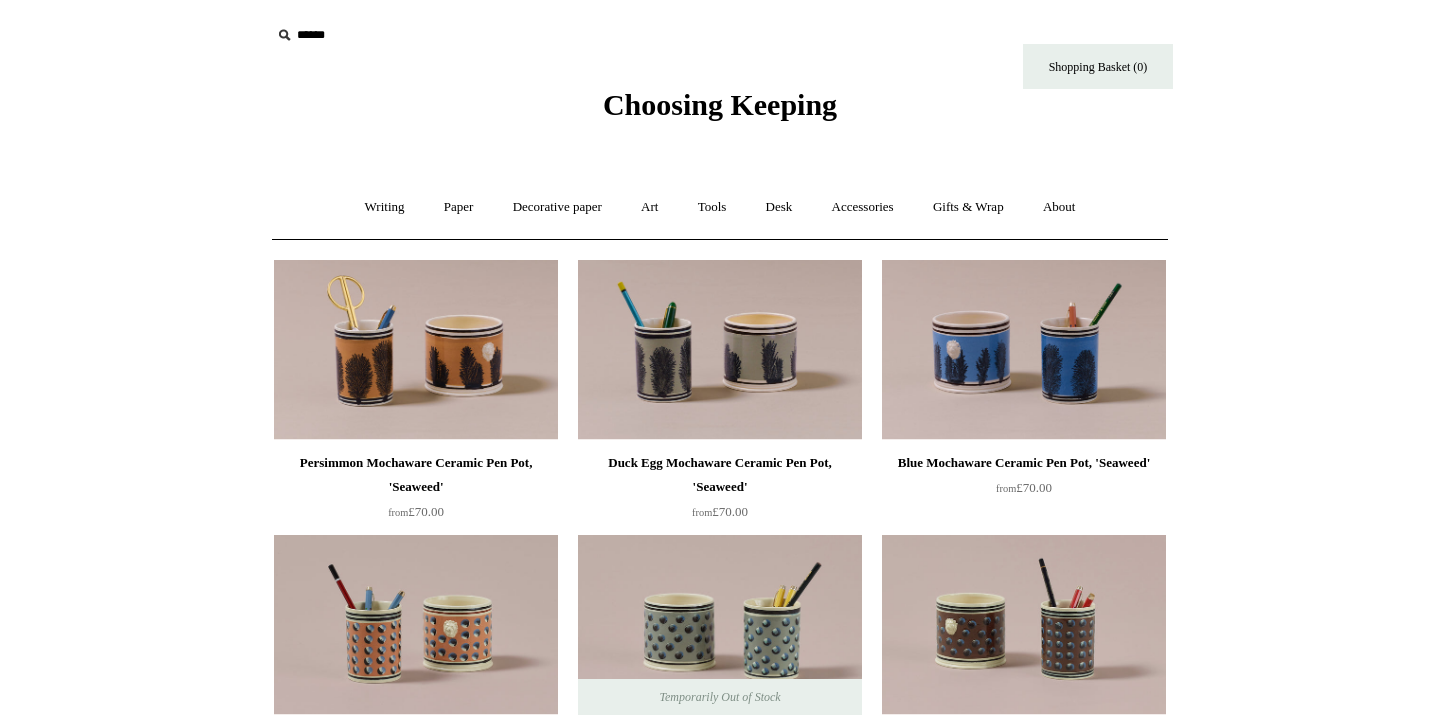 scroll, scrollTop: 0, scrollLeft: 0, axis: both 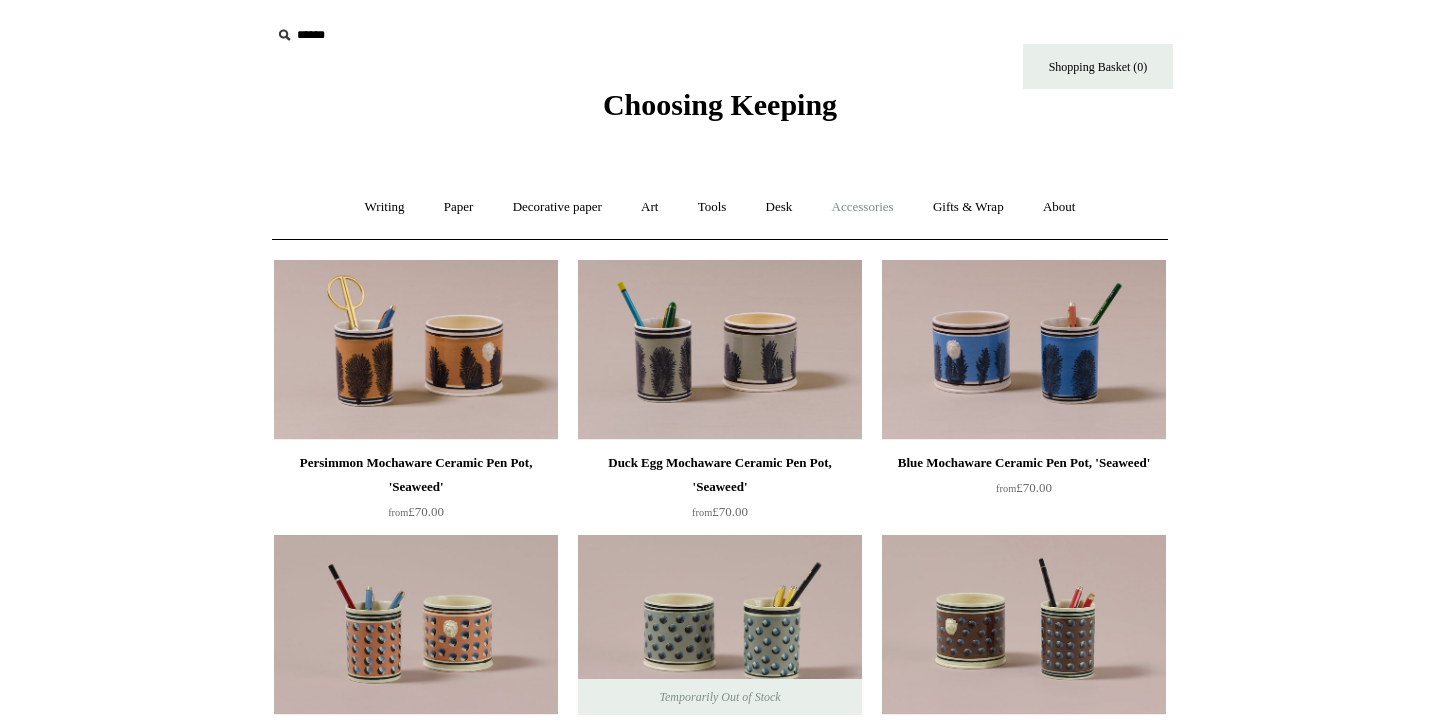 click on "Accessories +" at bounding box center (863, 207) 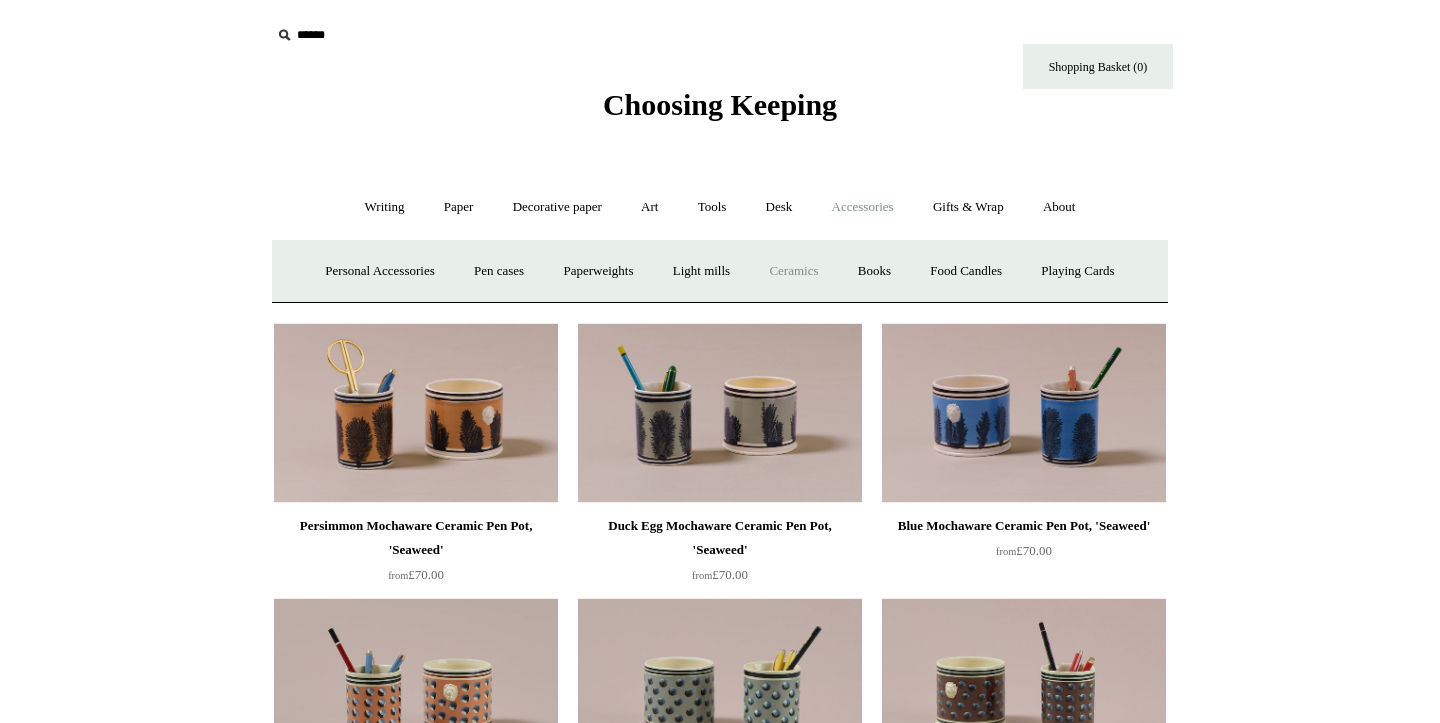 click on "Ceramics  +" at bounding box center [793, 271] 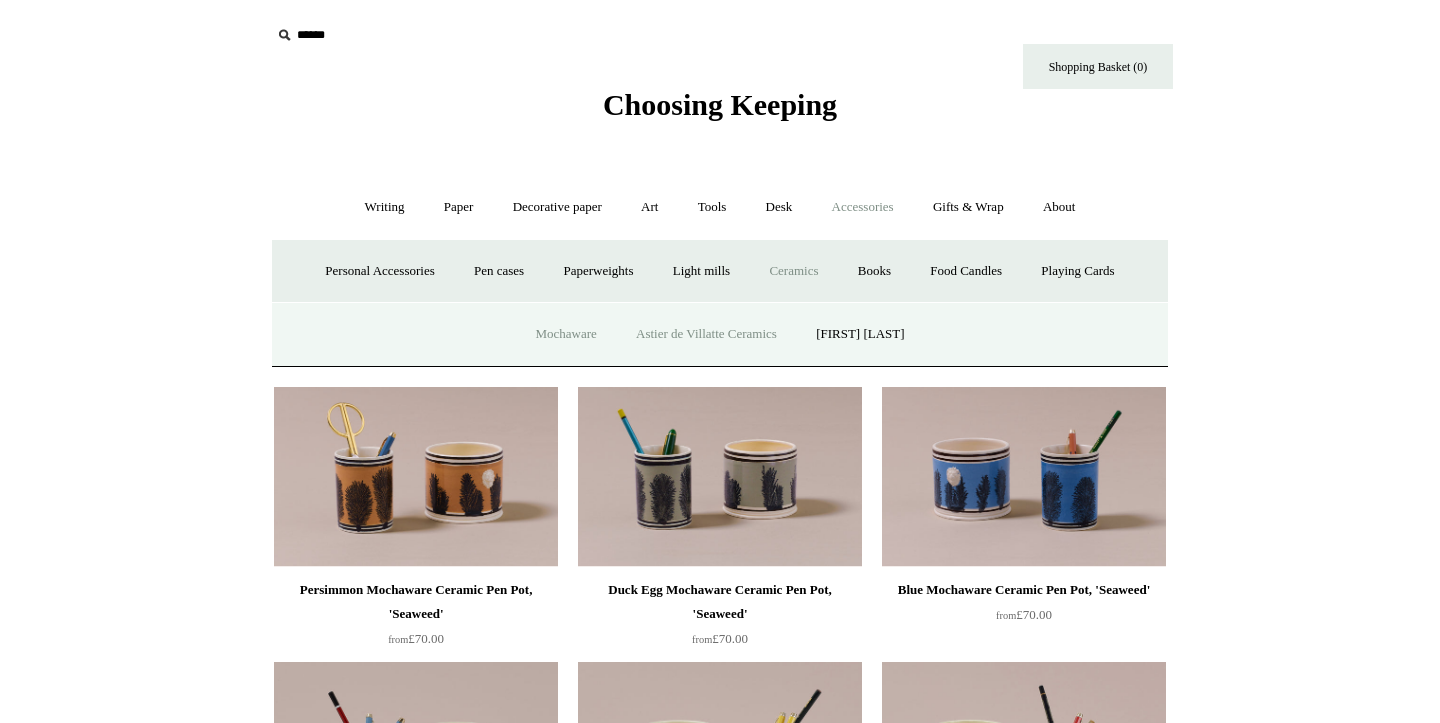 click on "Astier de Villatte Ceramics" at bounding box center [706, 334] 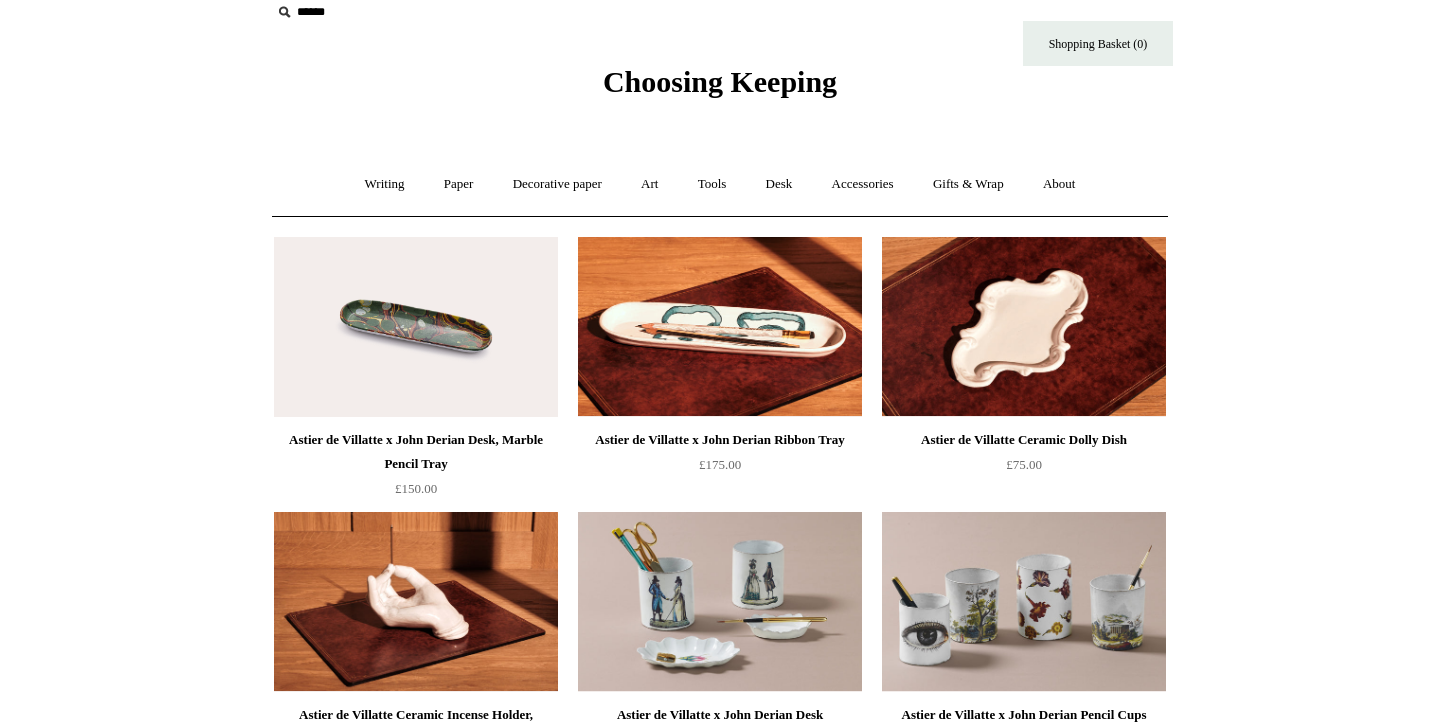 scroll, scrollTop: 0, scrollLeft: 0, axis: both 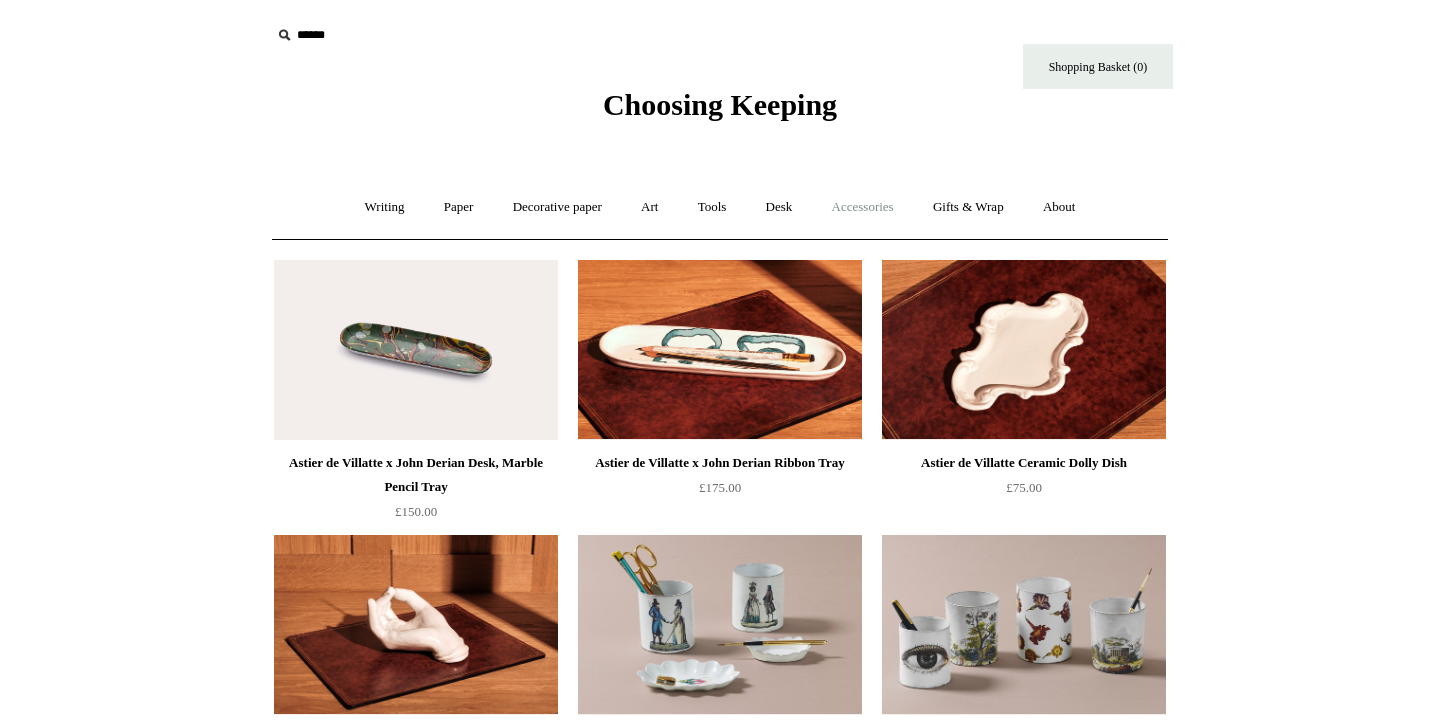click on "Accessories +" at bounding box center [863, 207] 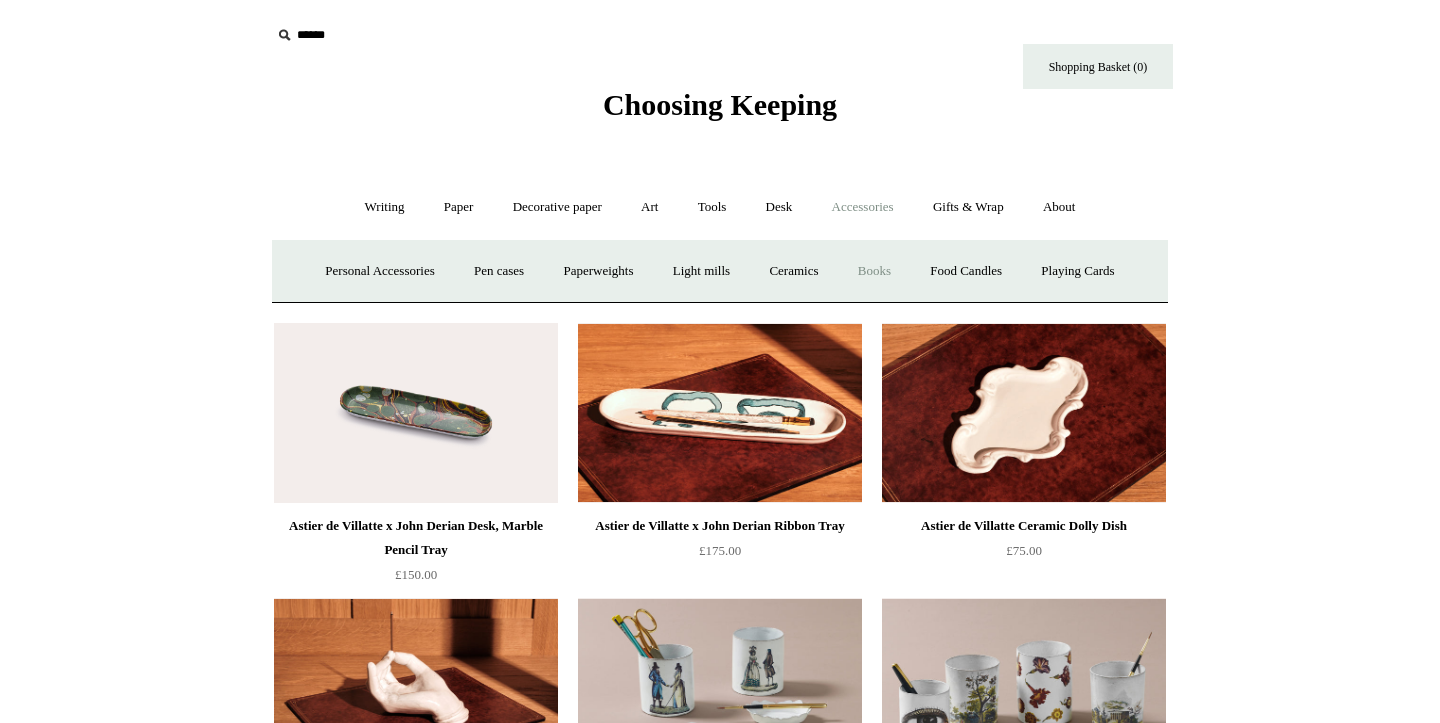 click on "Books" at bounding box center [874, 271] 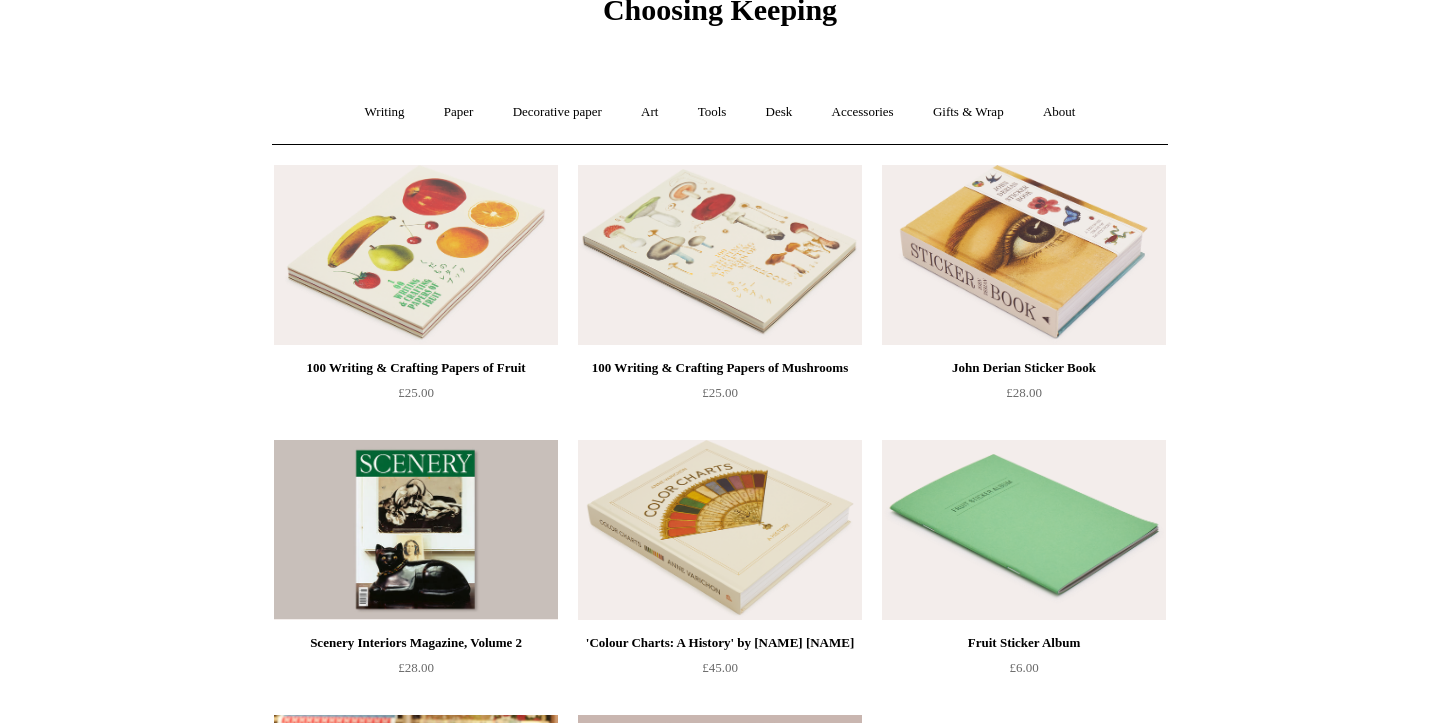 scroll, scrollTop: 99, scrollLeft: 0, axis: vertical 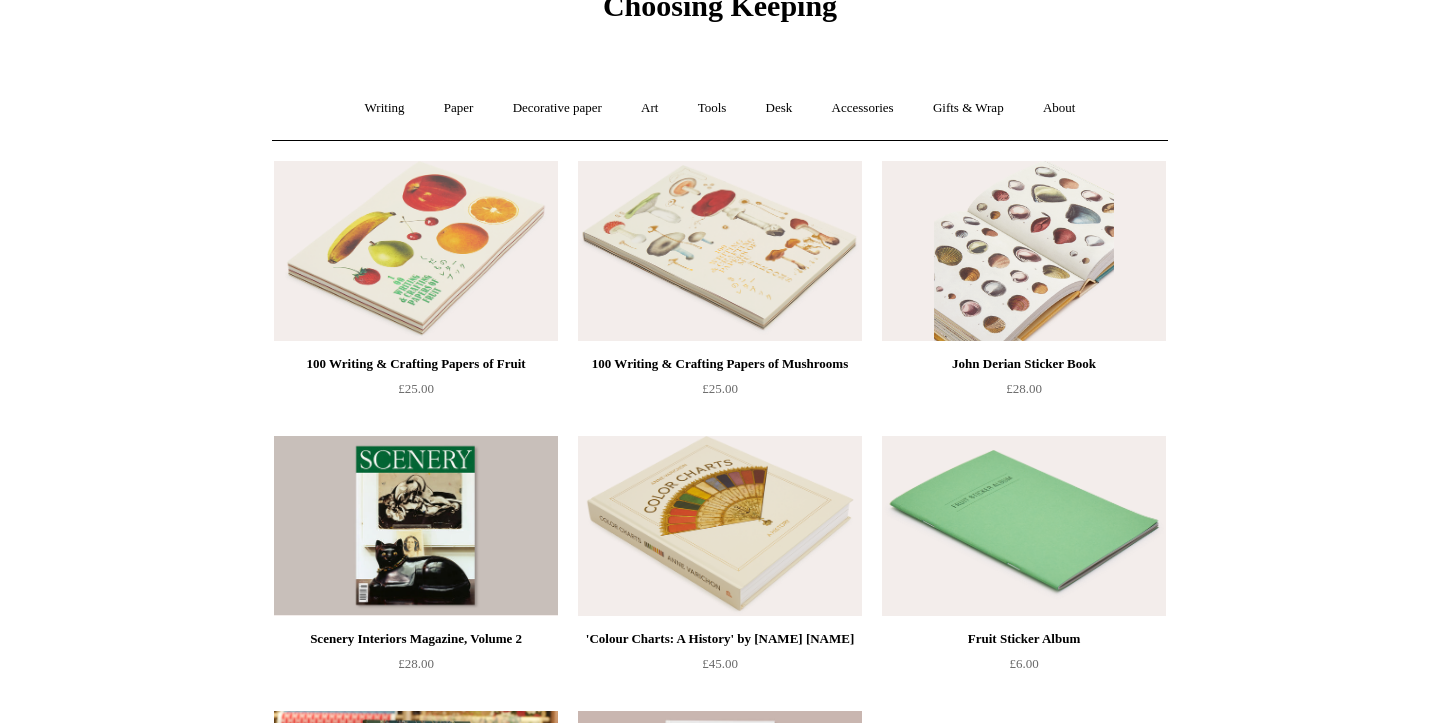 click at bounding box center [1024, 251] 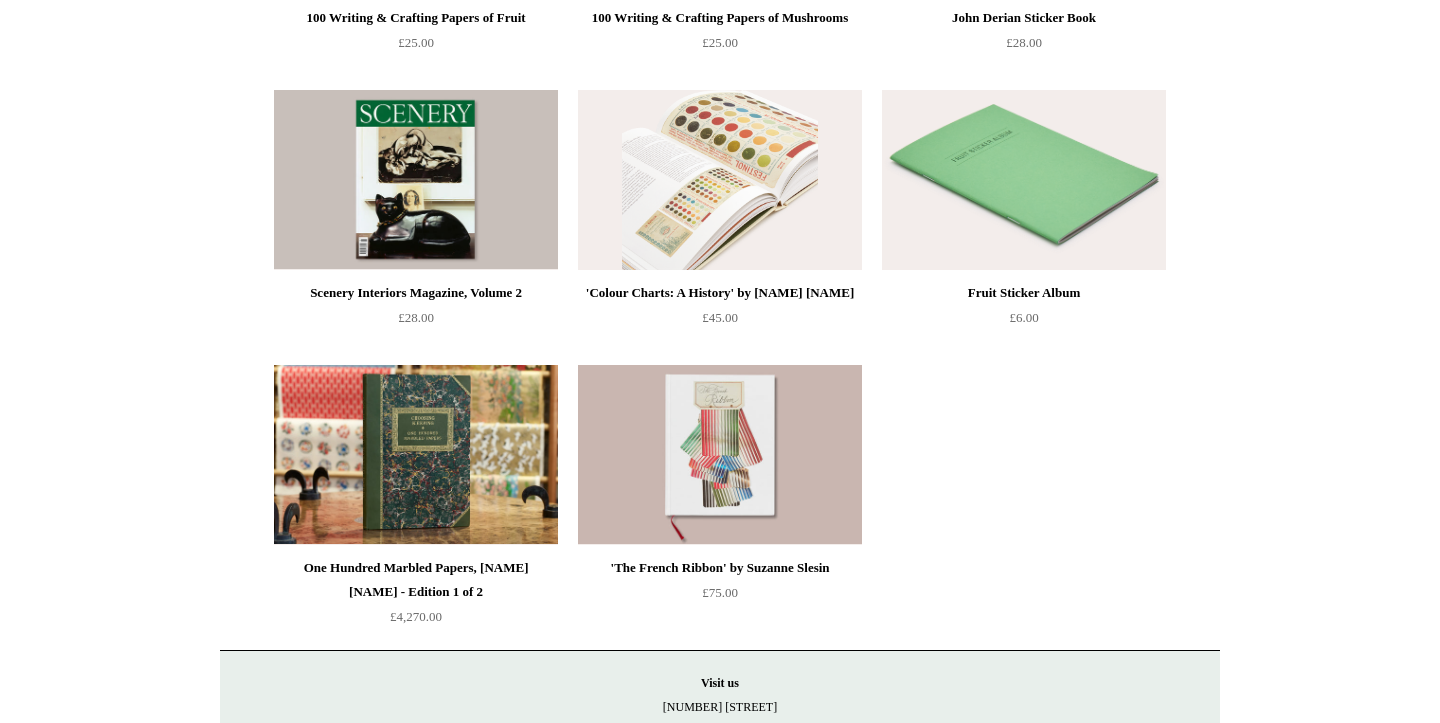 scroll, scrollTop: 448, scrollLeft: 0, axis: vertical 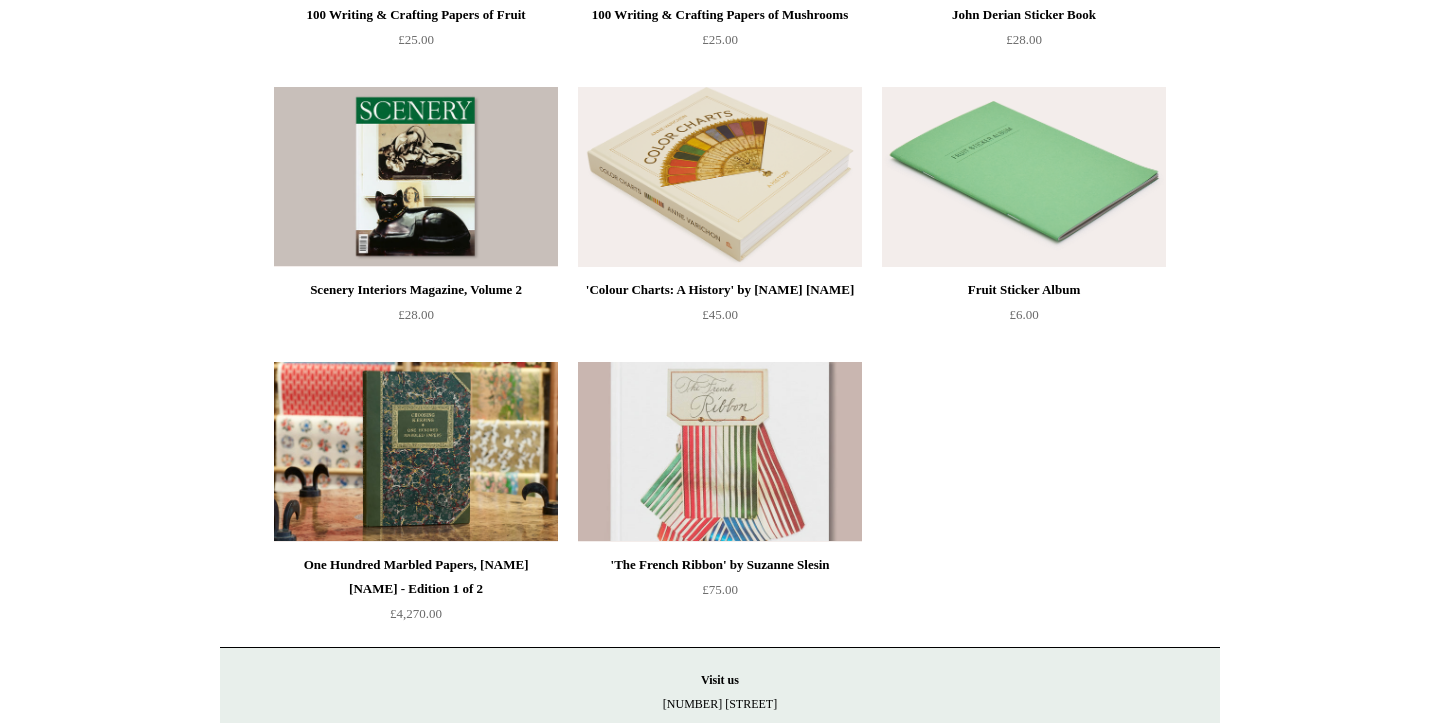 click at bounding box center (720, 452) 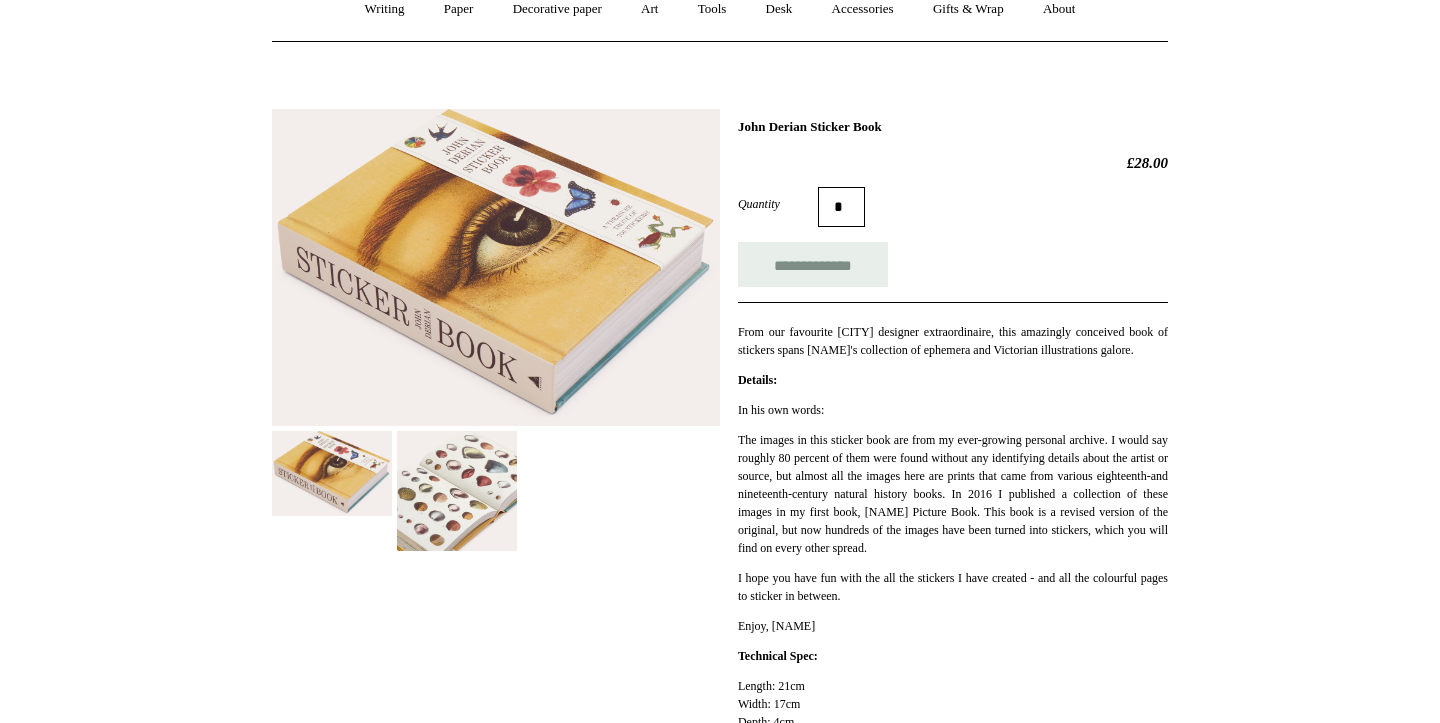 scroll, scrollTop: 203, scrollLeft: 0, axis: vertical 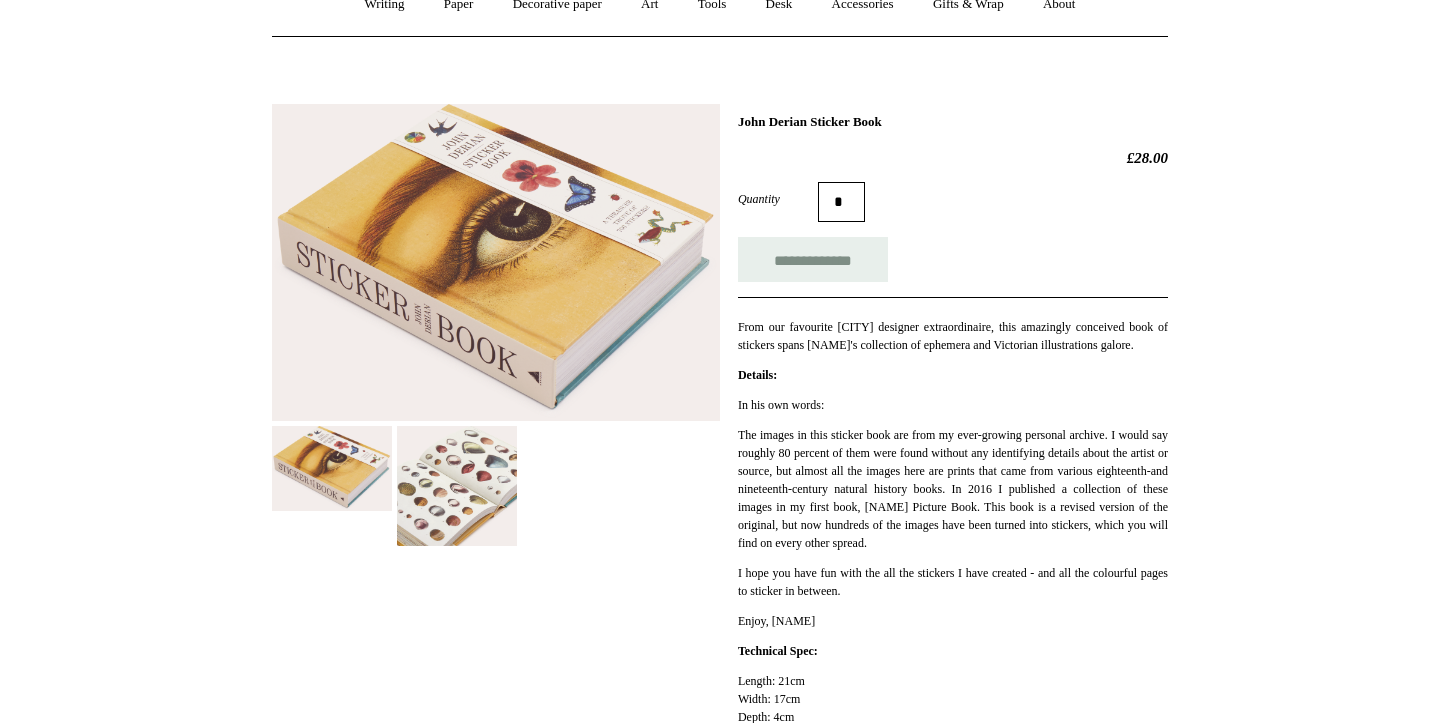 click at bounding box center (457, 486) 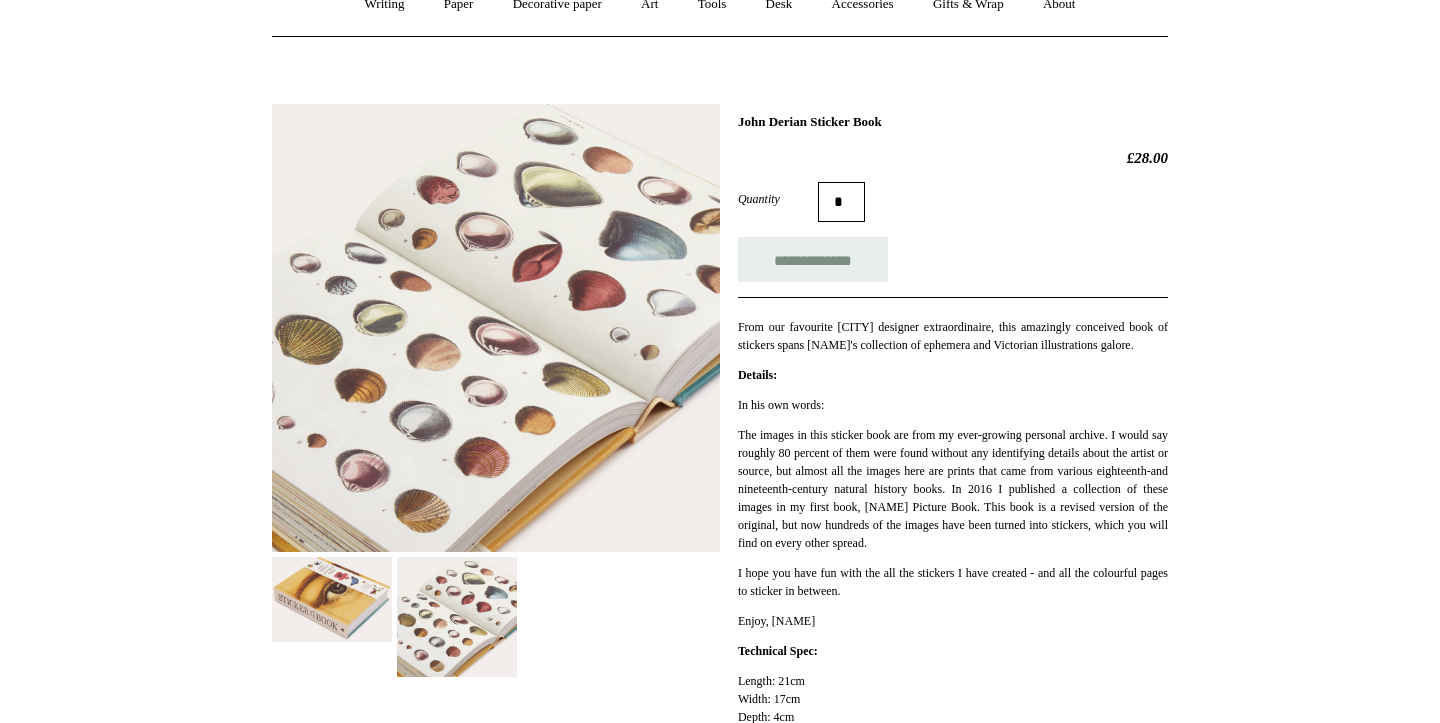 click at bounding box center [496, 328] 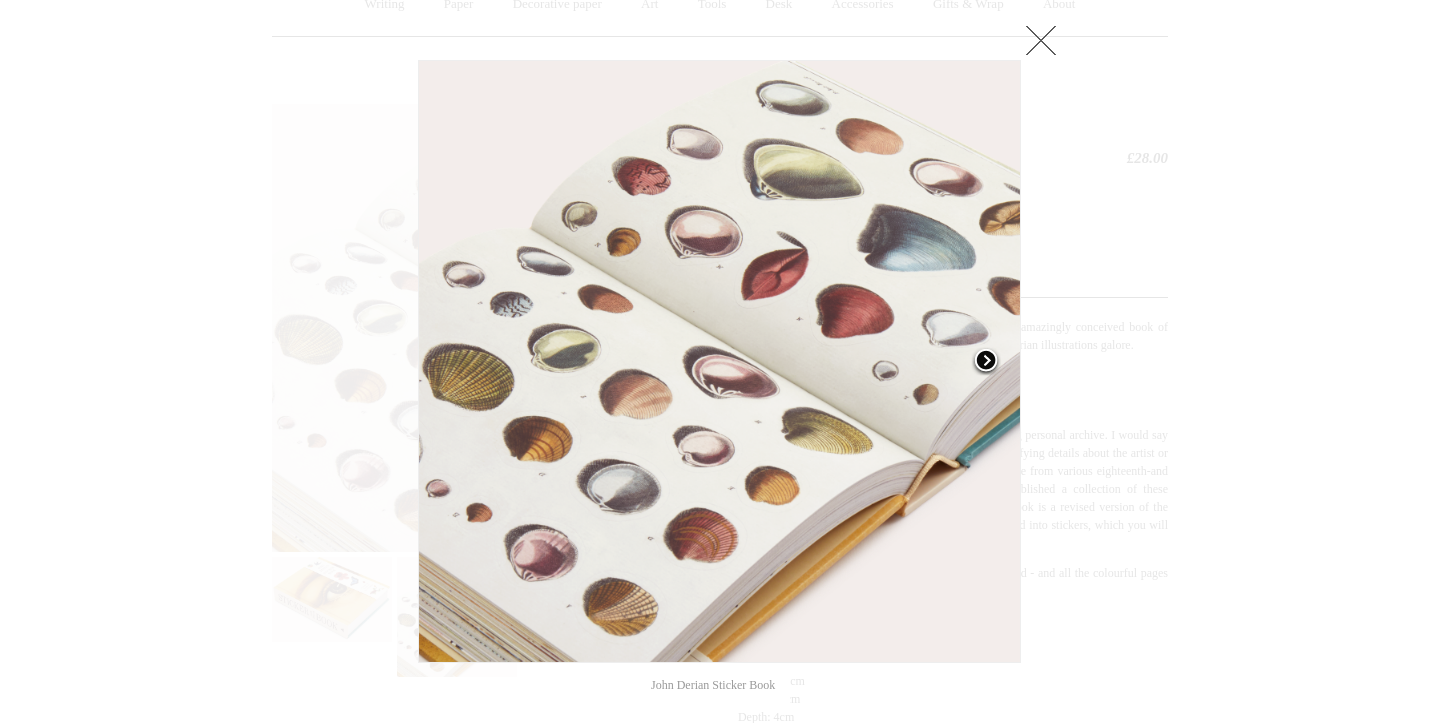 click at bounding box center (915, 361) 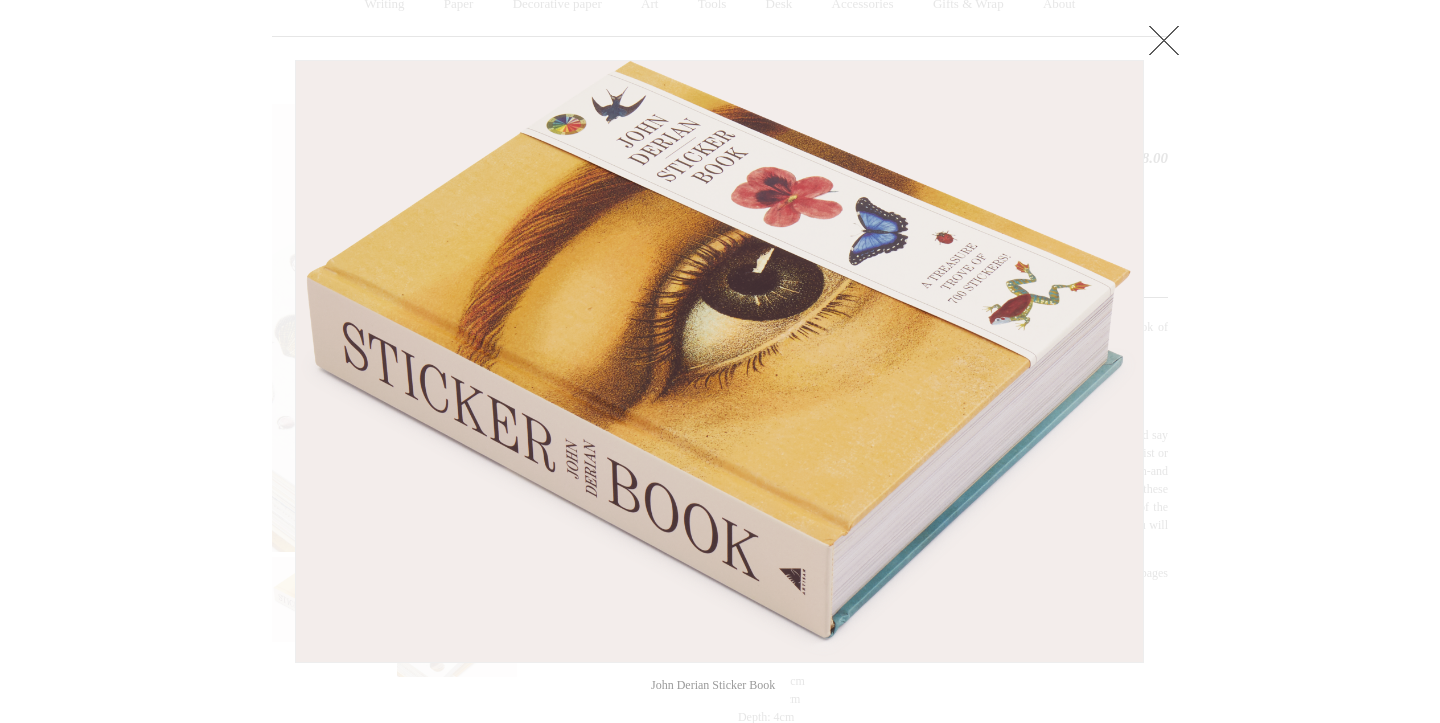 click at bounding box center [1164, 40] 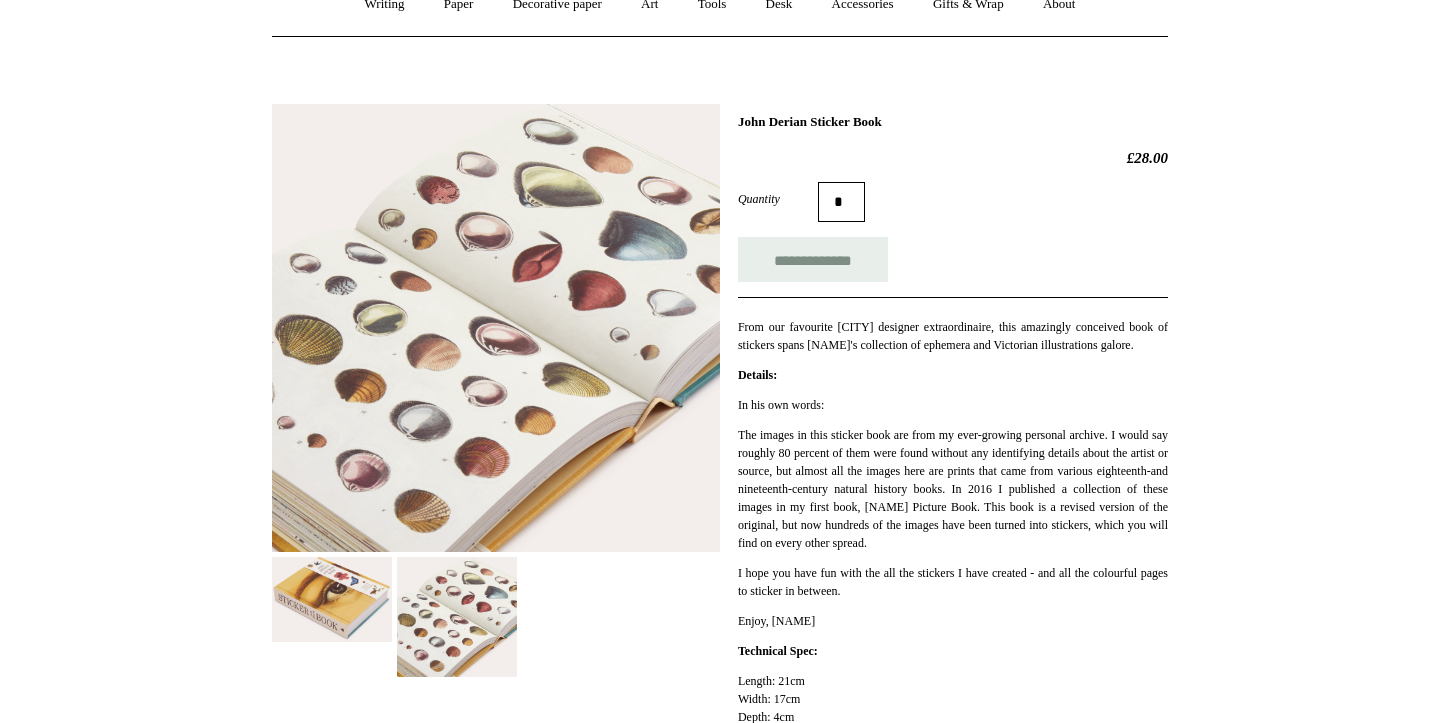 click on "Menu
Choosing Keeping
*
Shipping Information
Shopping Basket (0)
*
⤺
+ +" at bounding box center [720, 609] 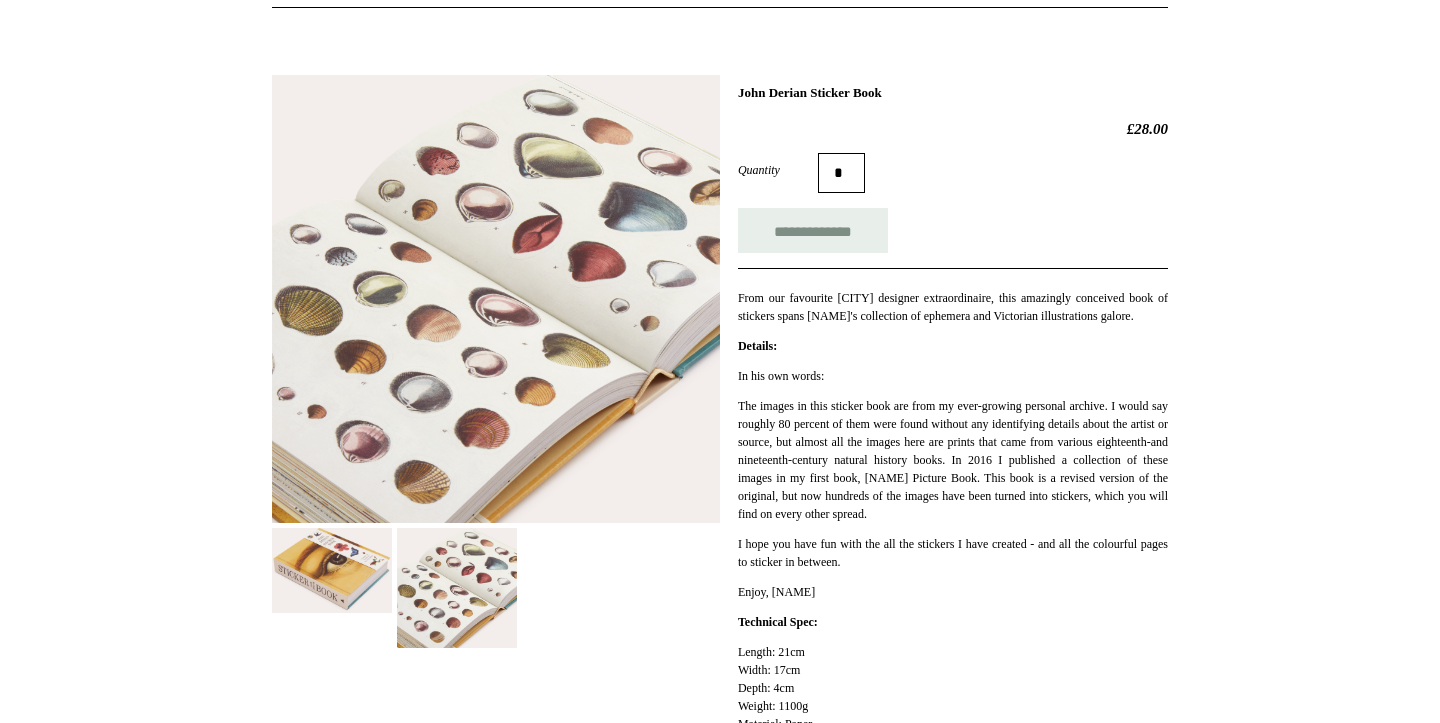 scroll, scrollTop: 235, scrollLeft: 0, axis: vertical 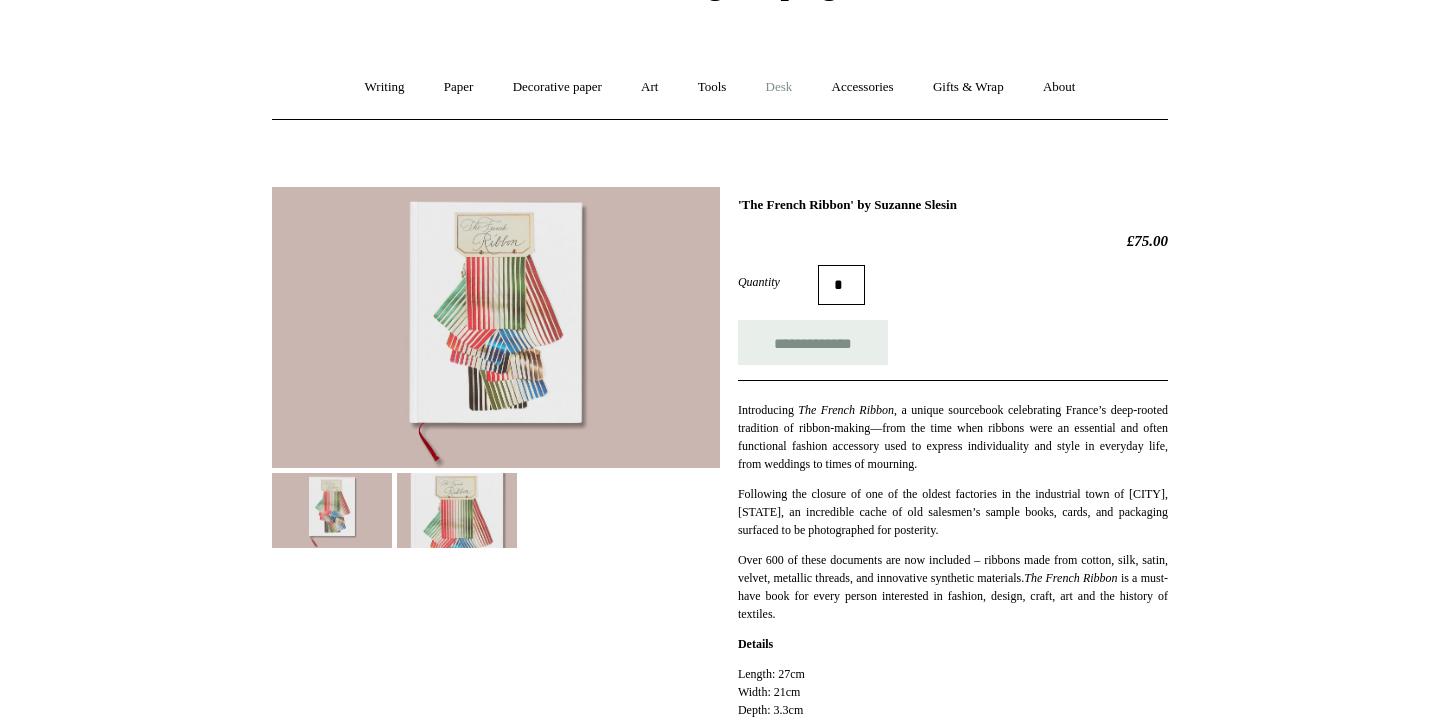 click on "Desk +" at bounding box center (779, 87) 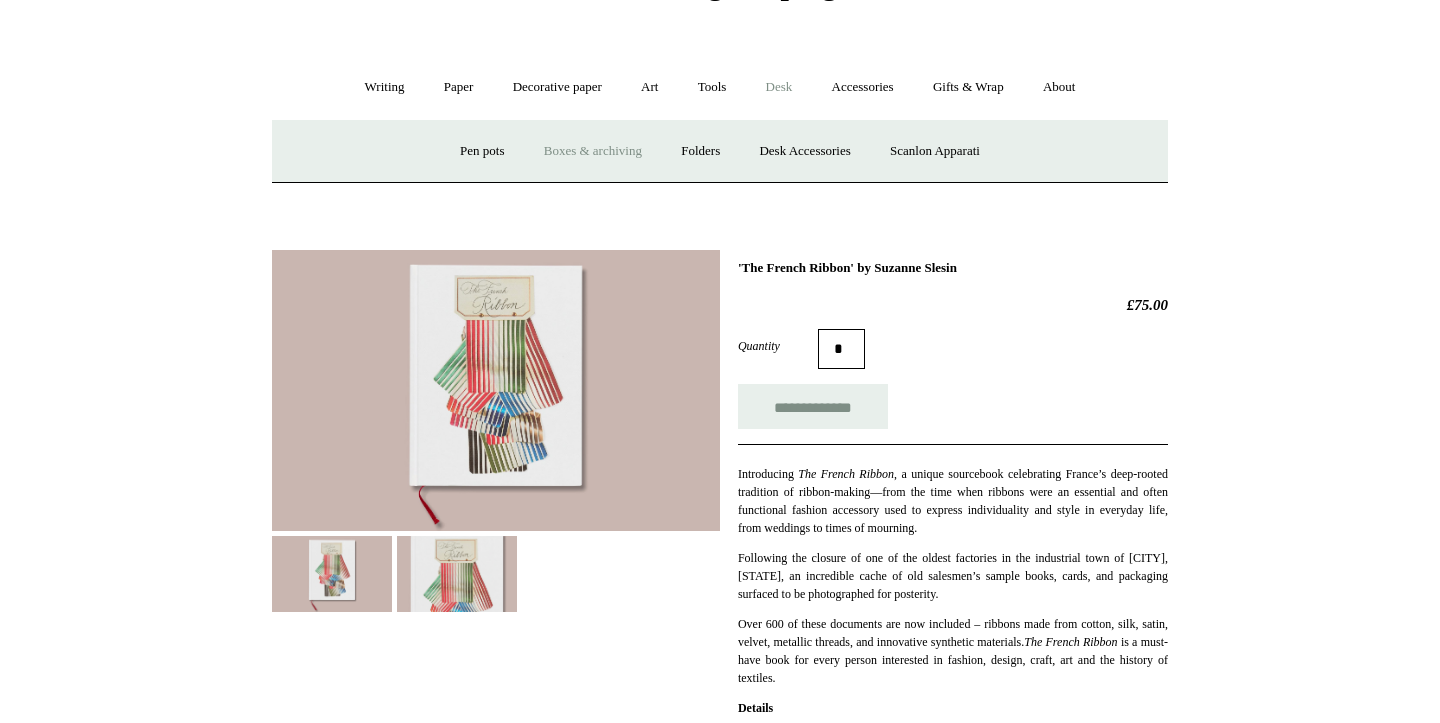 click on "Boxes & archiving" at bounding box center [593, 151] 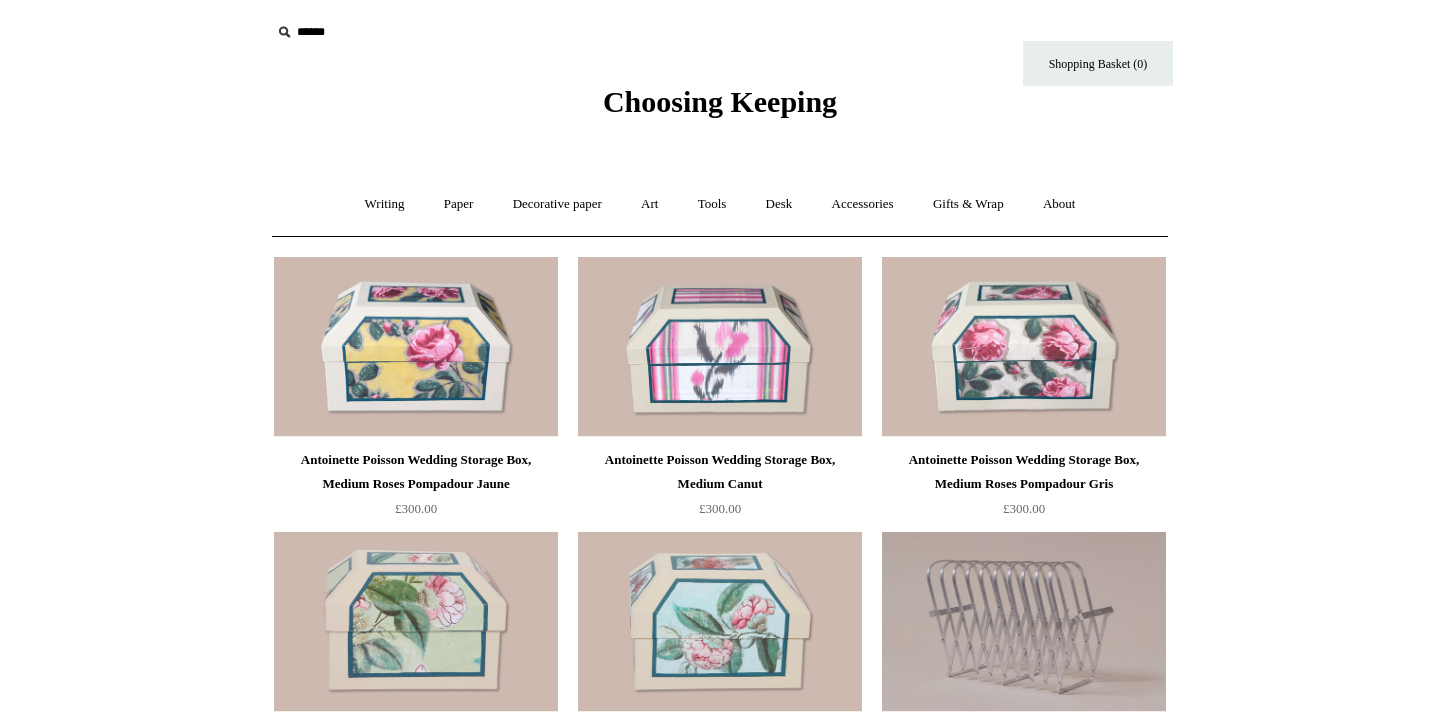 scroll, scrollTop: 1, scrollLeft: 0, axis: vertical 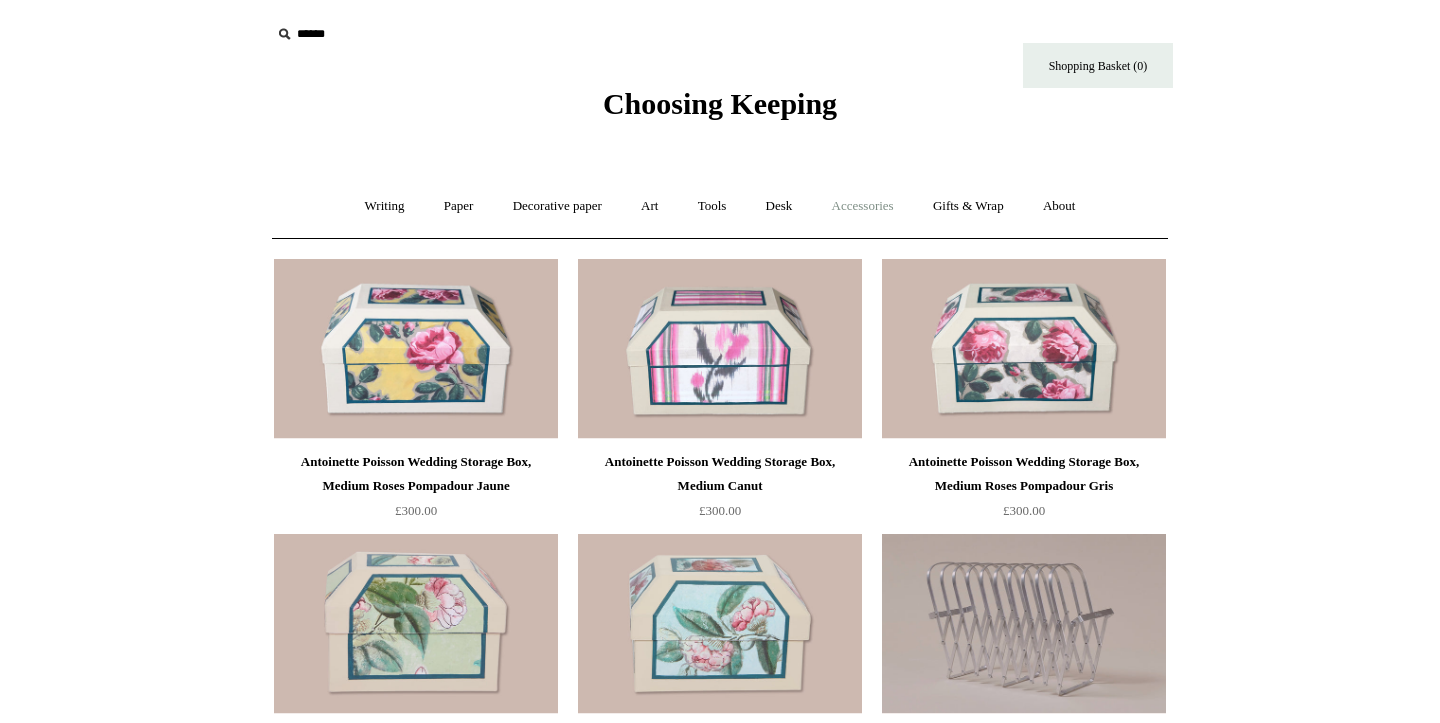 click on "Accessories +" at bounding box center (863, 206) 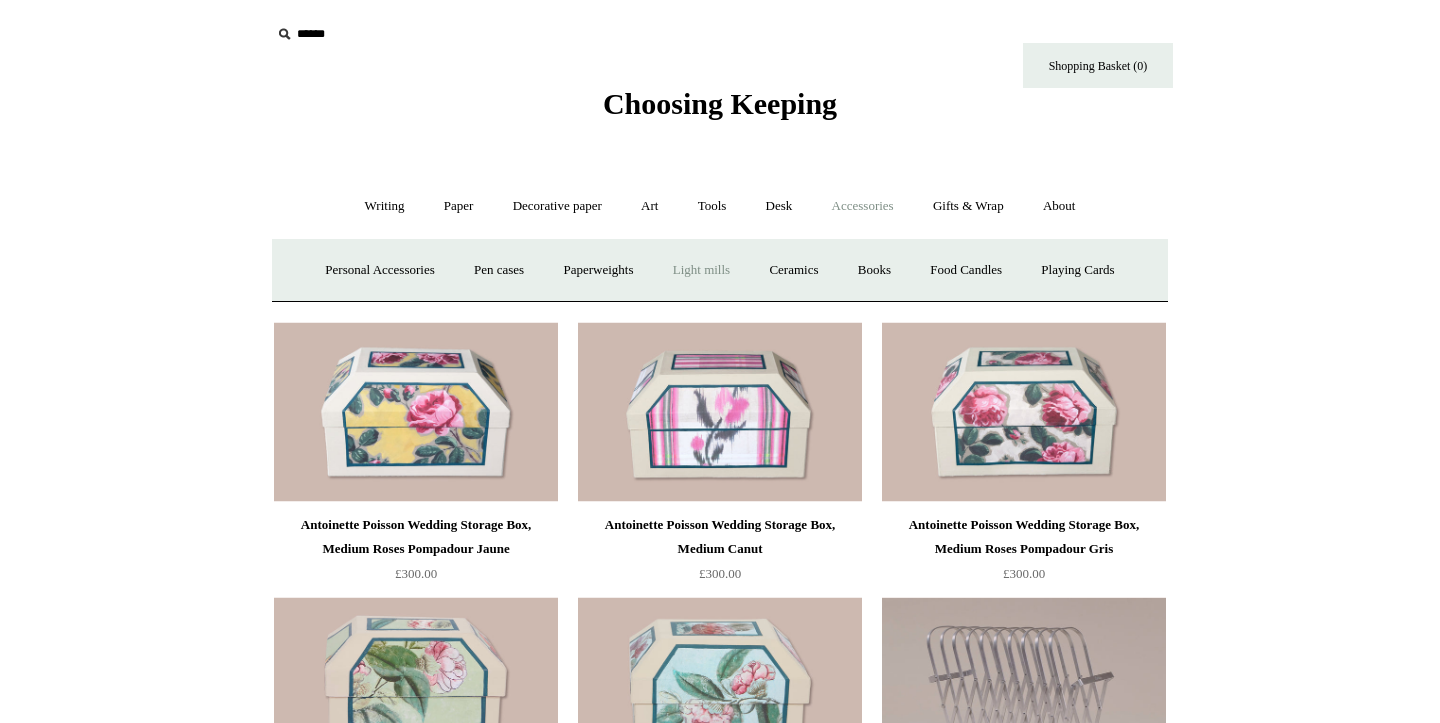 click on "Light mills" at bounding box center (701, 270) 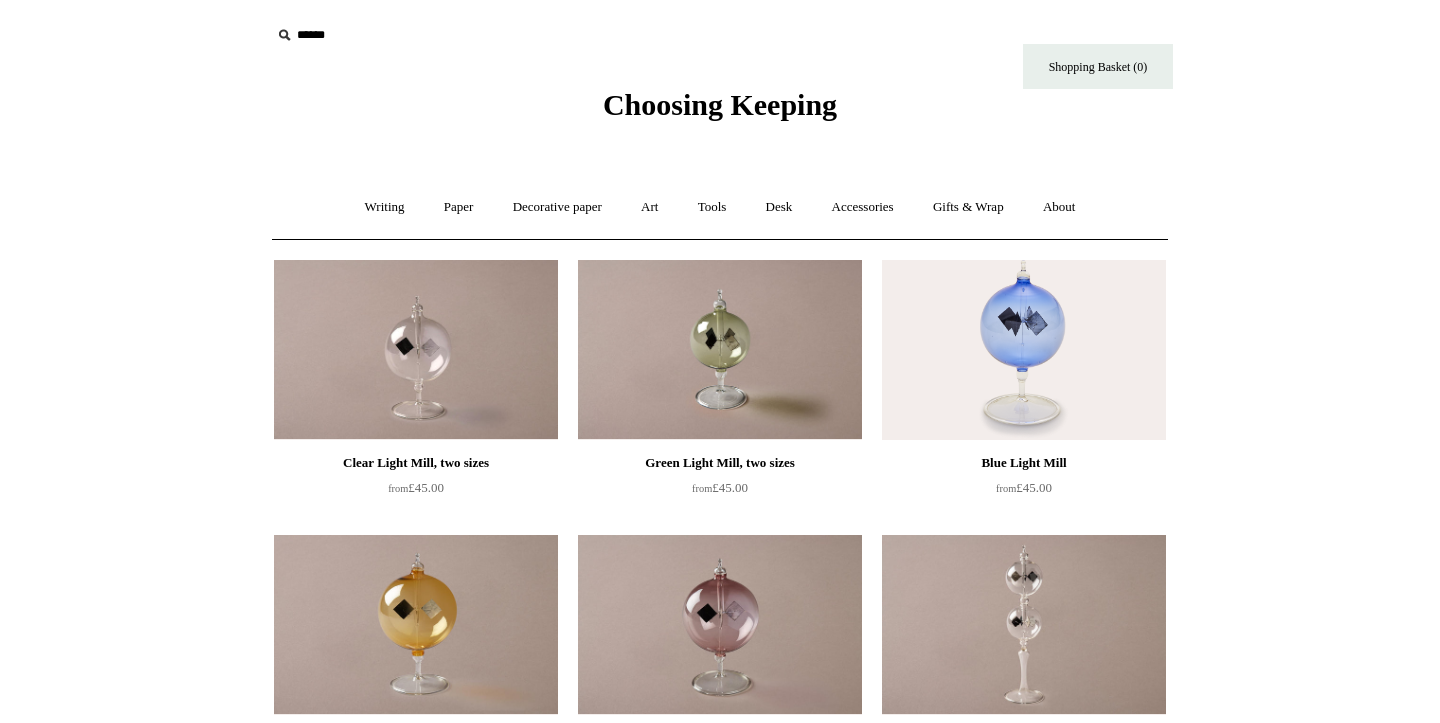 scroll, scrollTop: 0, scrollLeft: 0, axis: both 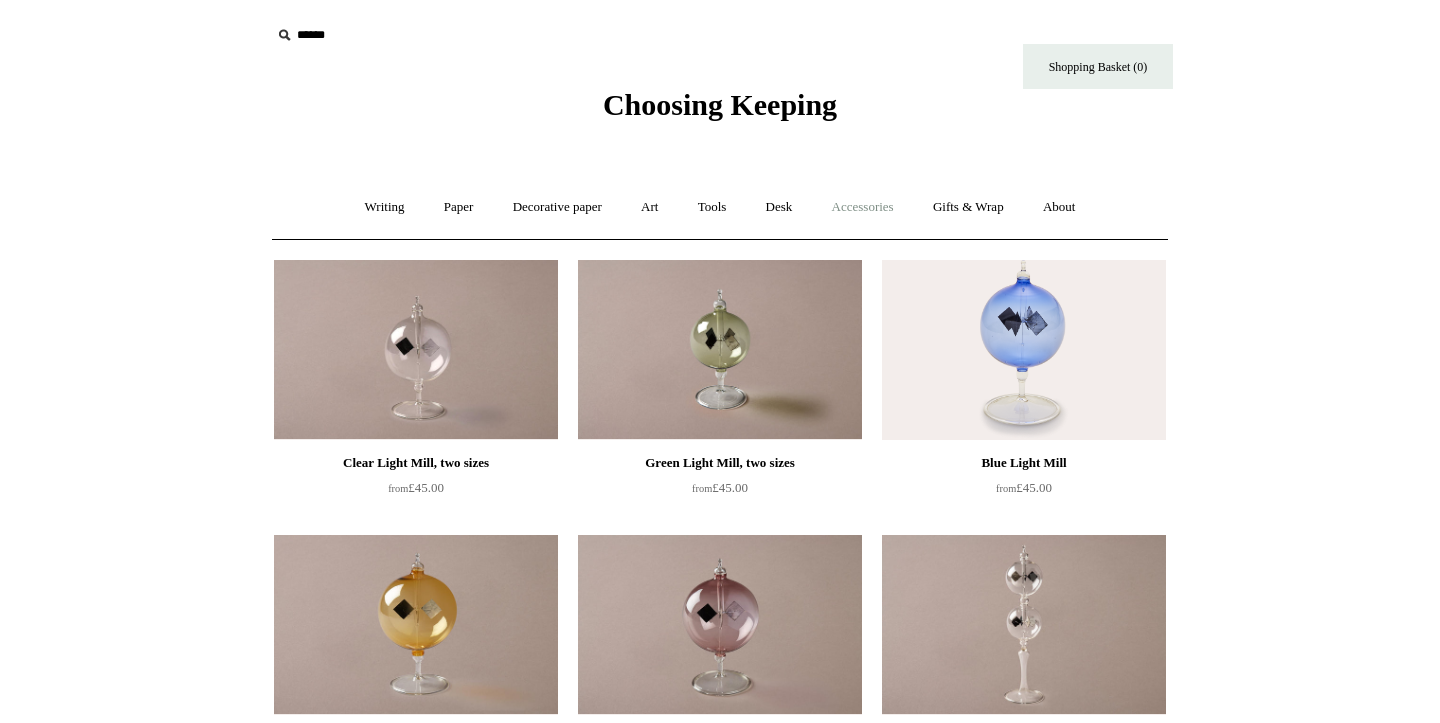 click on "Accessories +" at bounding box center [863, 207] 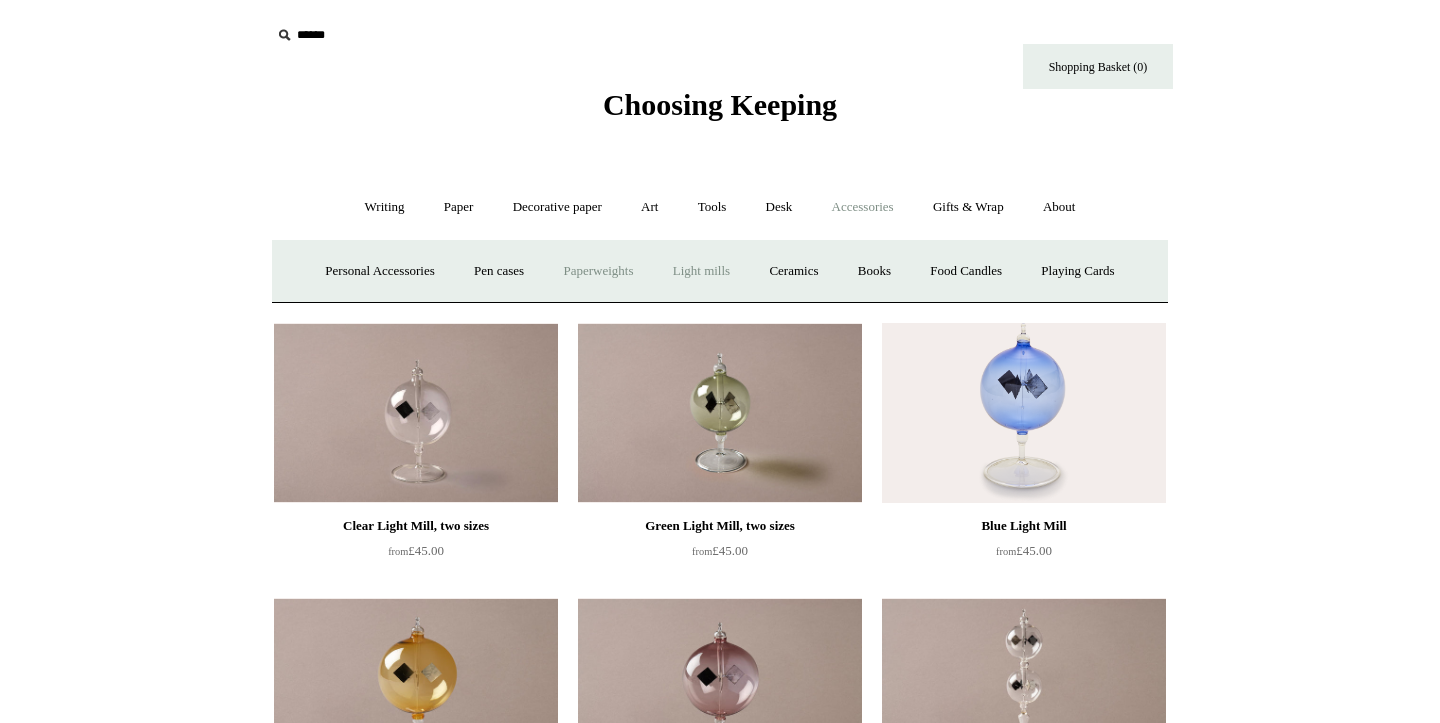 click on "Paperweights +" at bounding box center (598, 271) 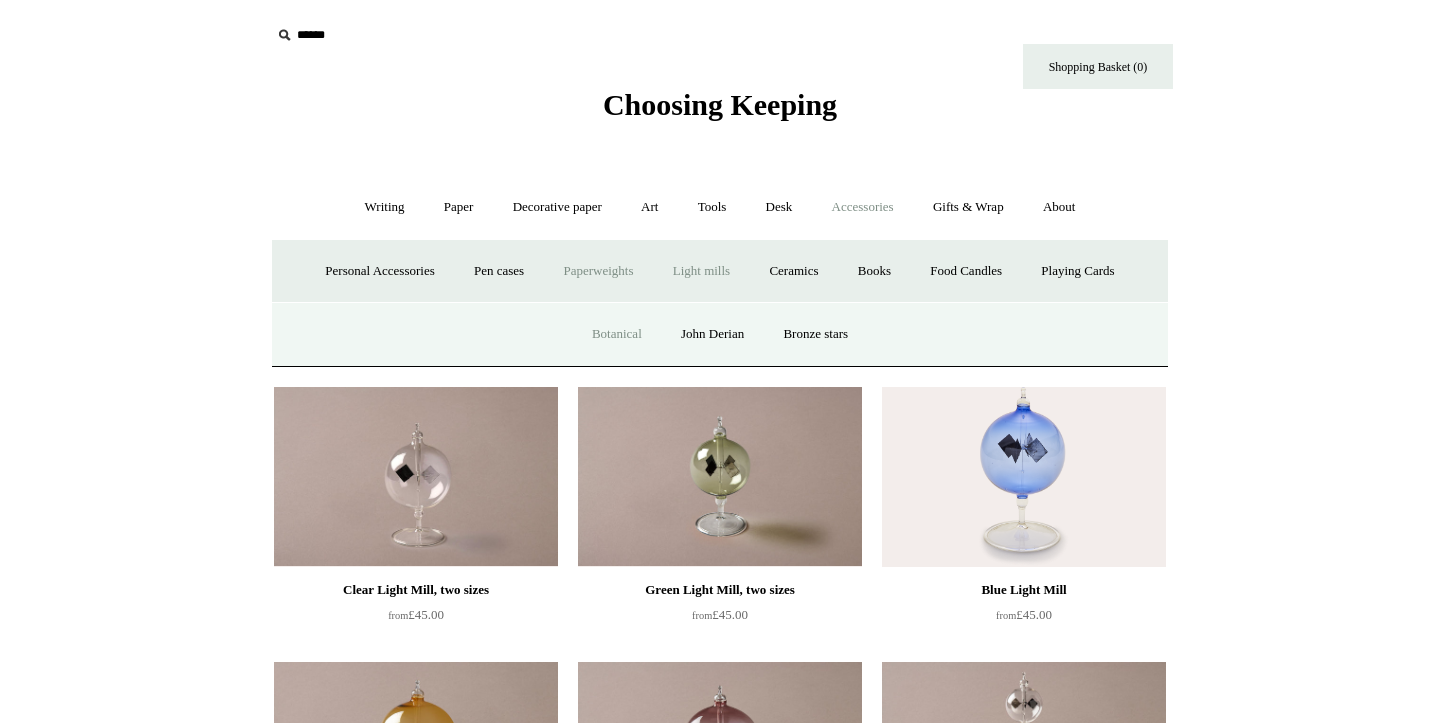 click on "Botanical" at bounding box center [617, 334] 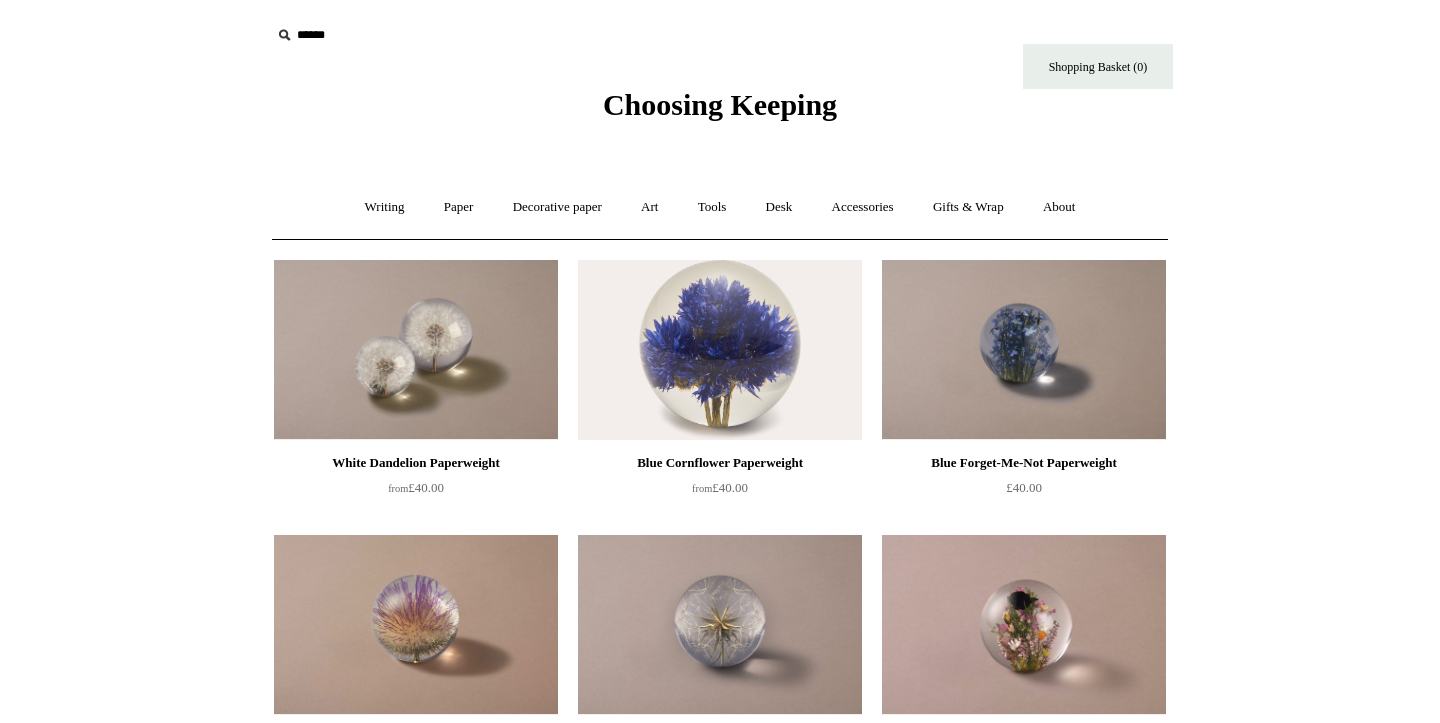 scroll, scrollTop: 0, scrollLeft: 0, axis: both 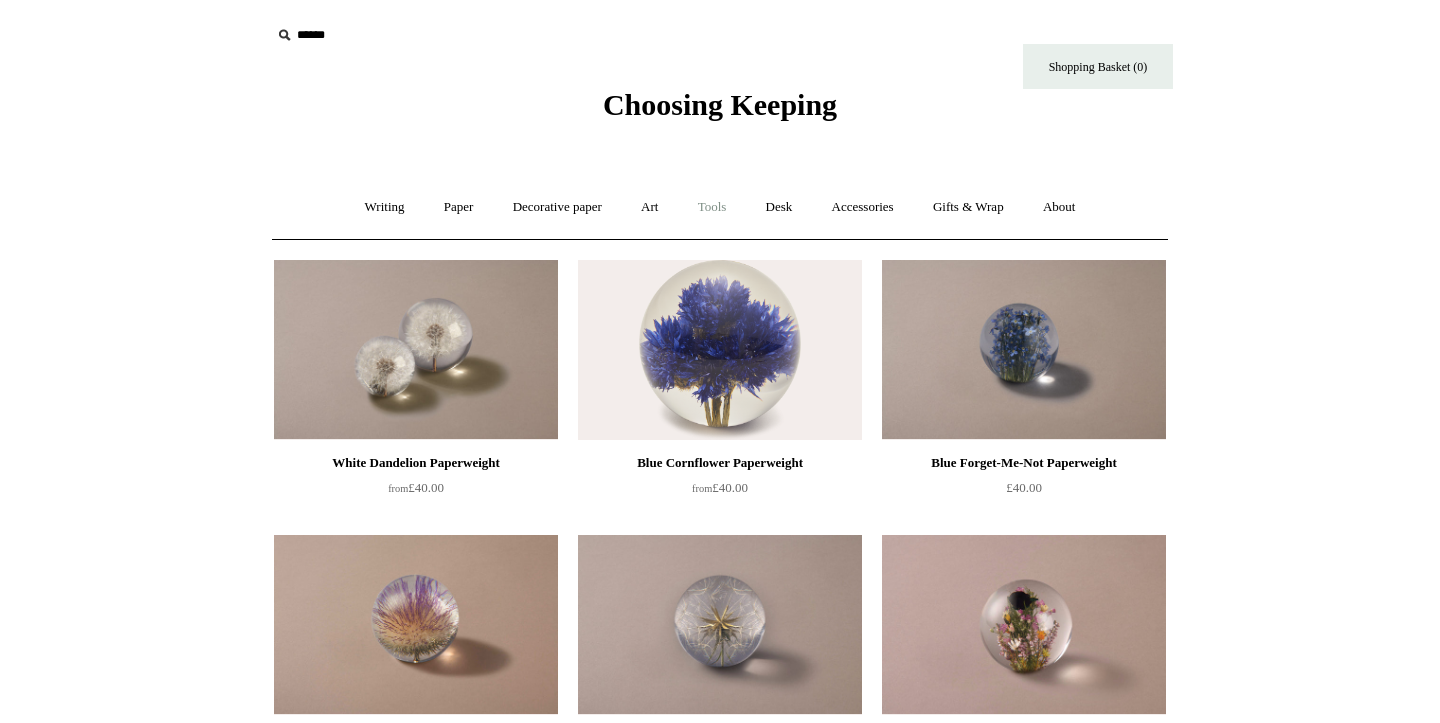 click on "Tools +" at bounding box center (712, 207) 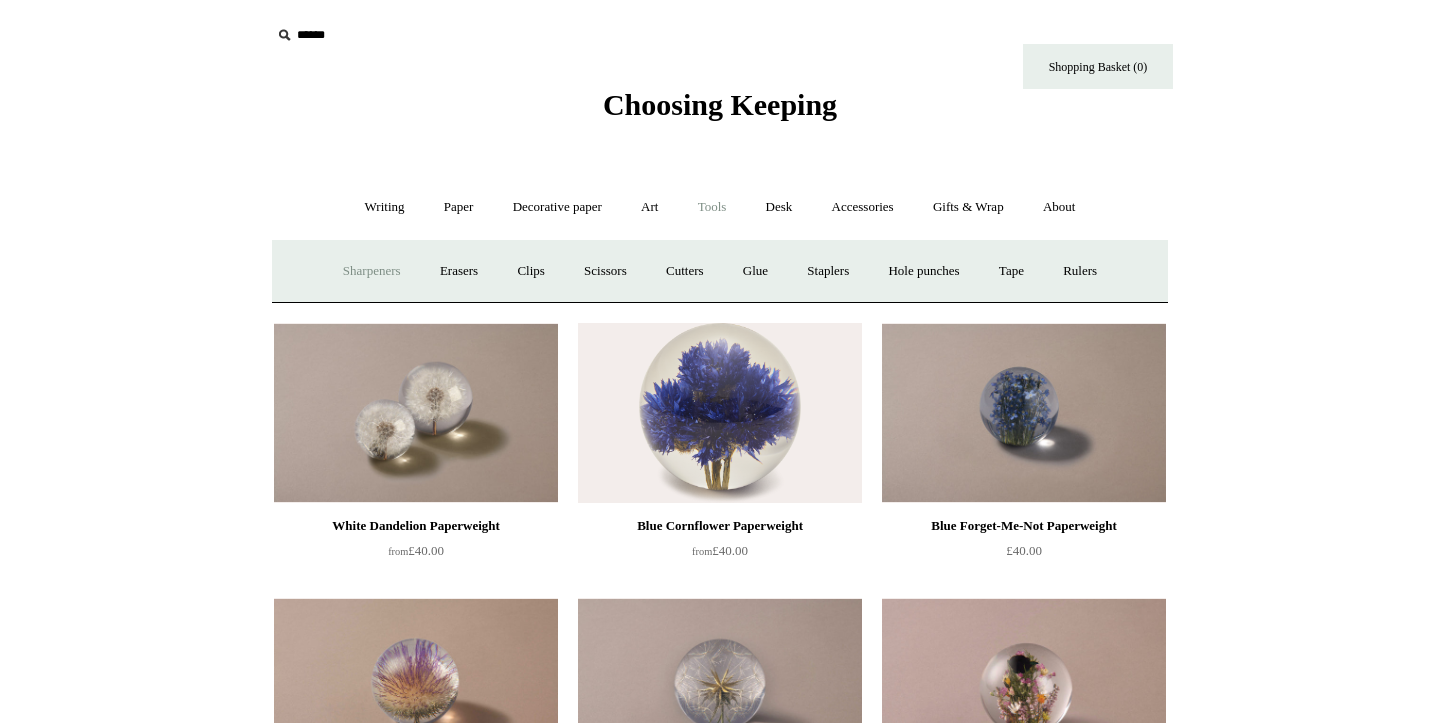 click on "Sharpeners" at bounding box center [372, 271] 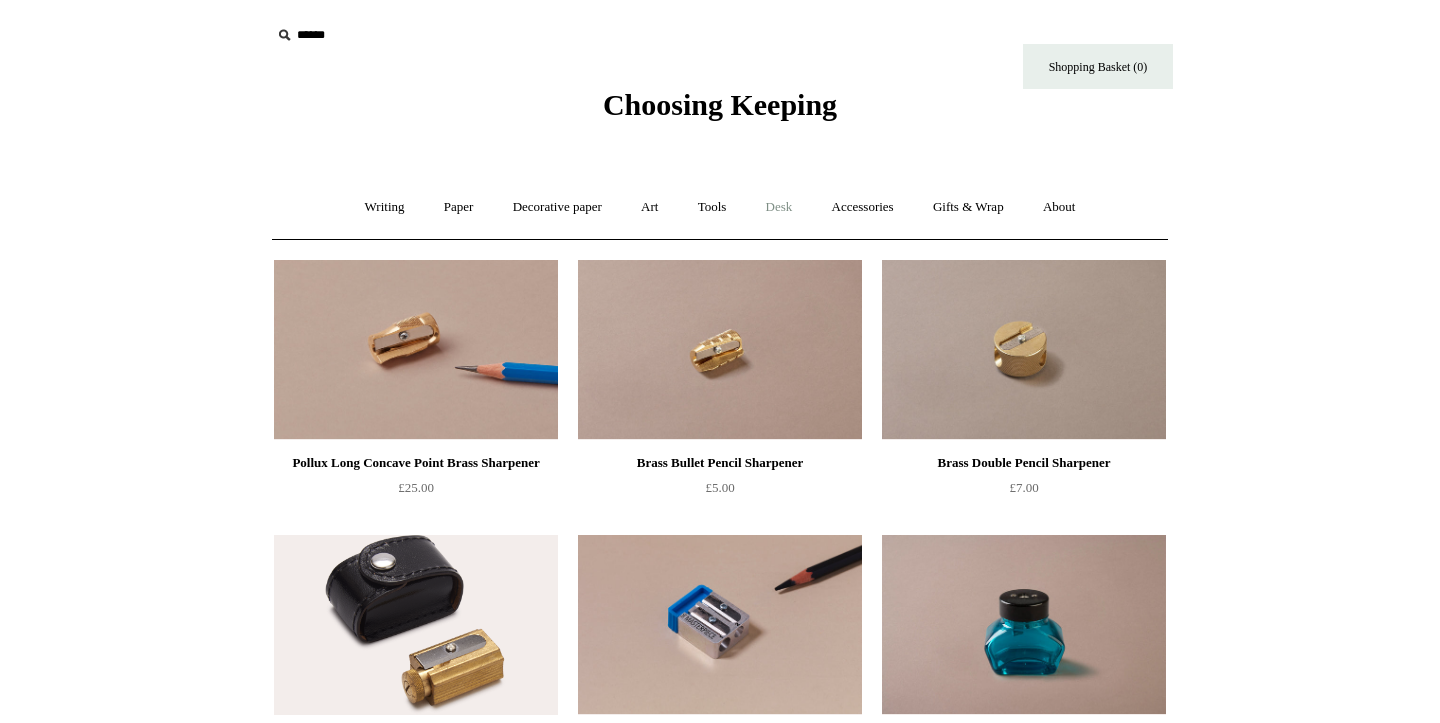 scroll, scrollTop: 0, scrollLeft: 0, axis: both 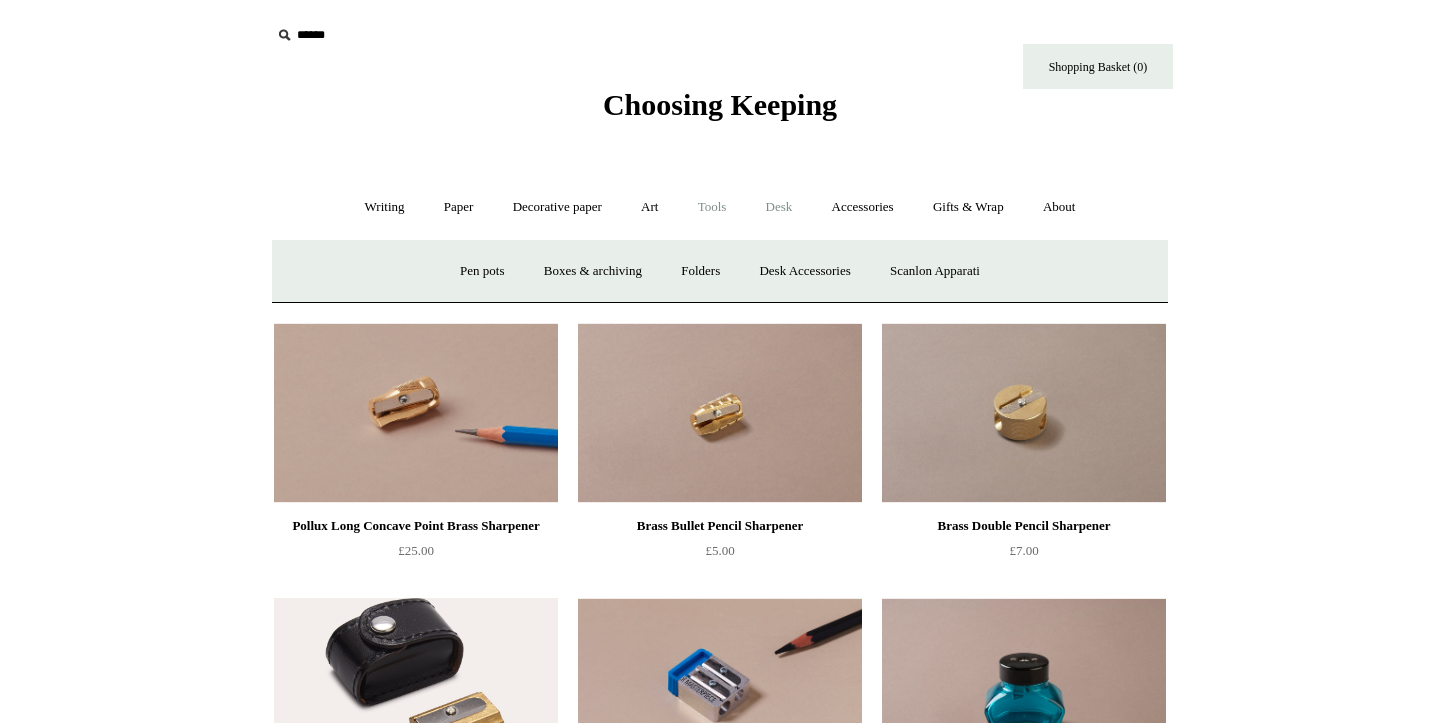 click on "Tools +" at bounding box center (712, 207) 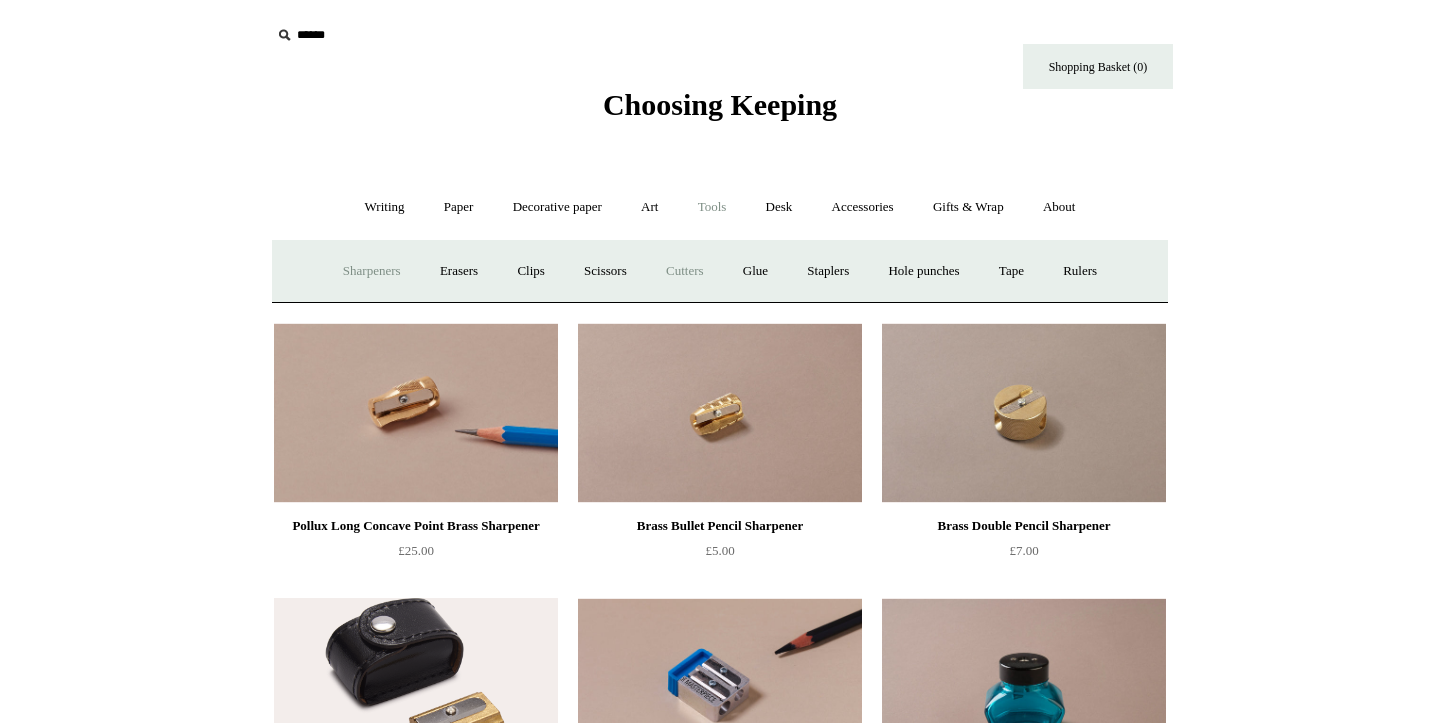 click on "Cutters" at bounding box center [685, 271] 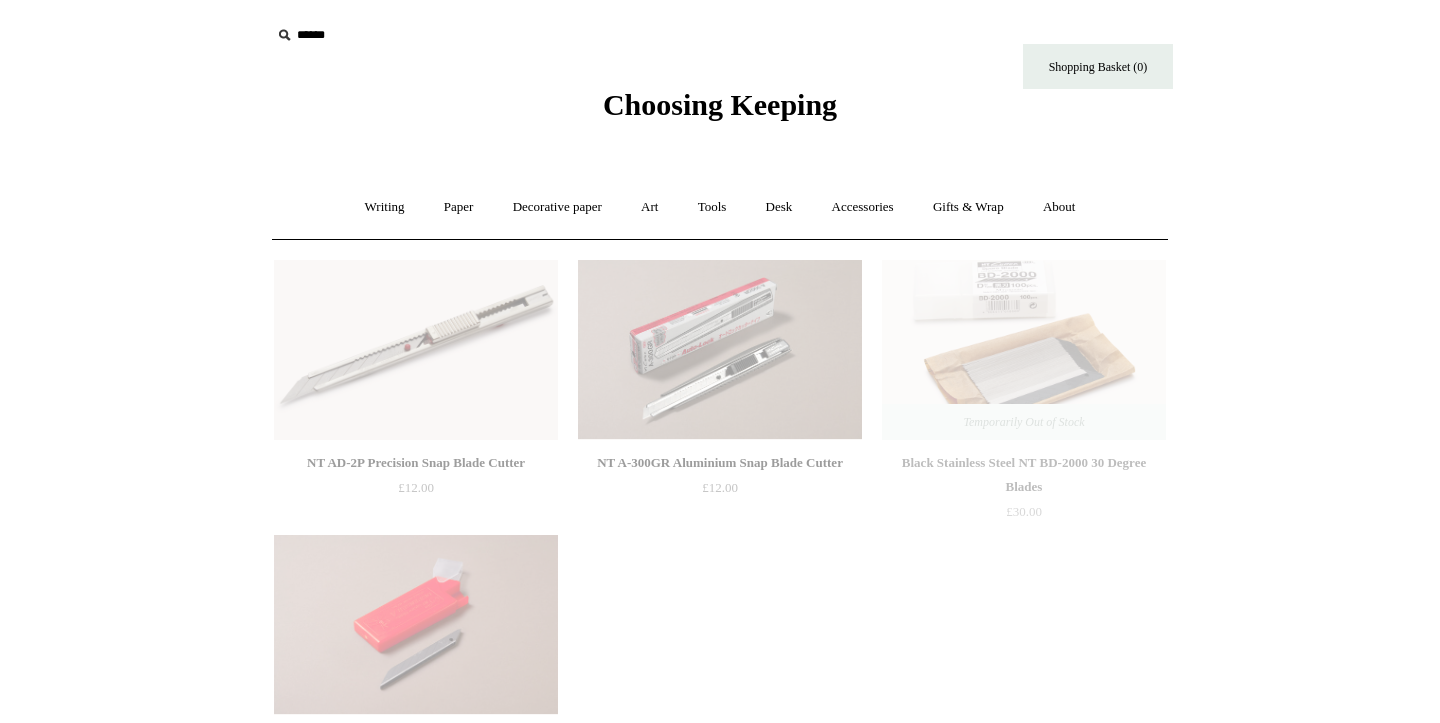 scroll, scrollTop: 0, scrollLeft: 0, axis: both 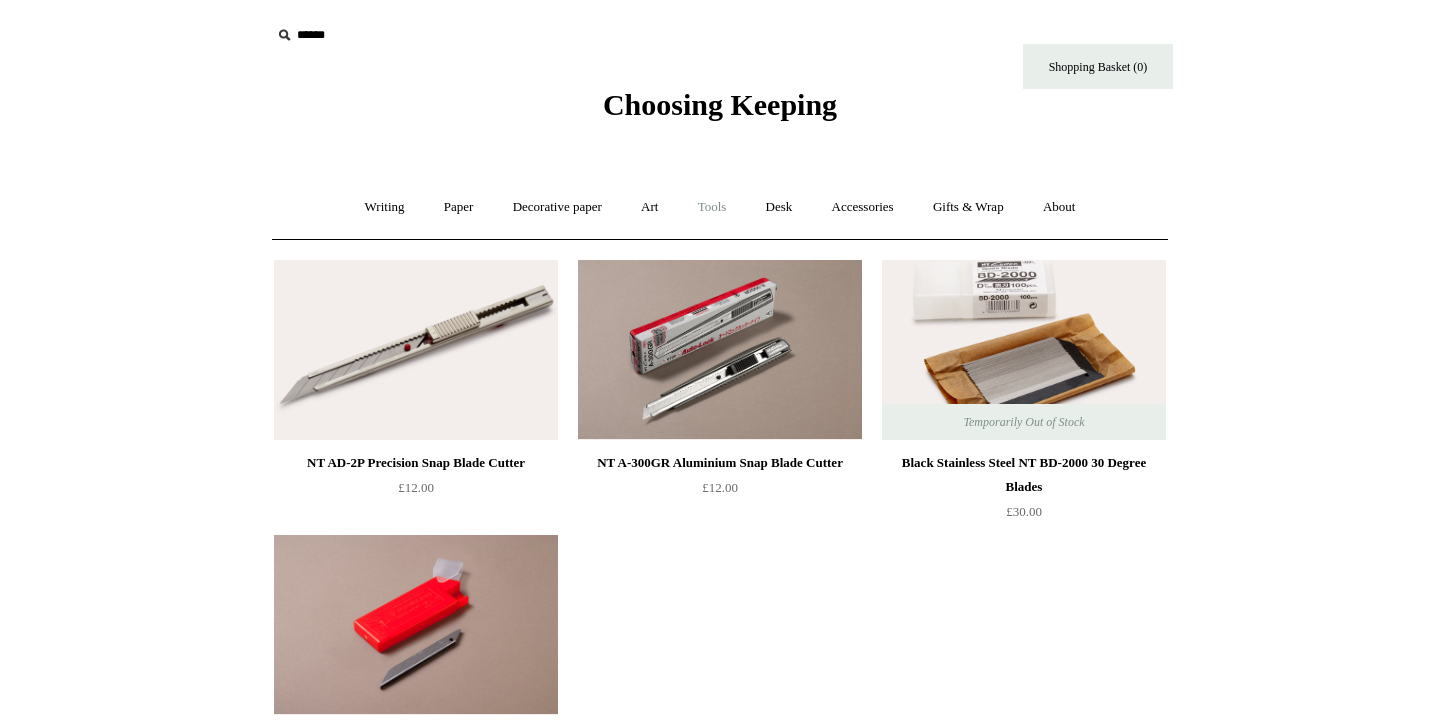 click on "Tools +" at bounding box center (712, 207) 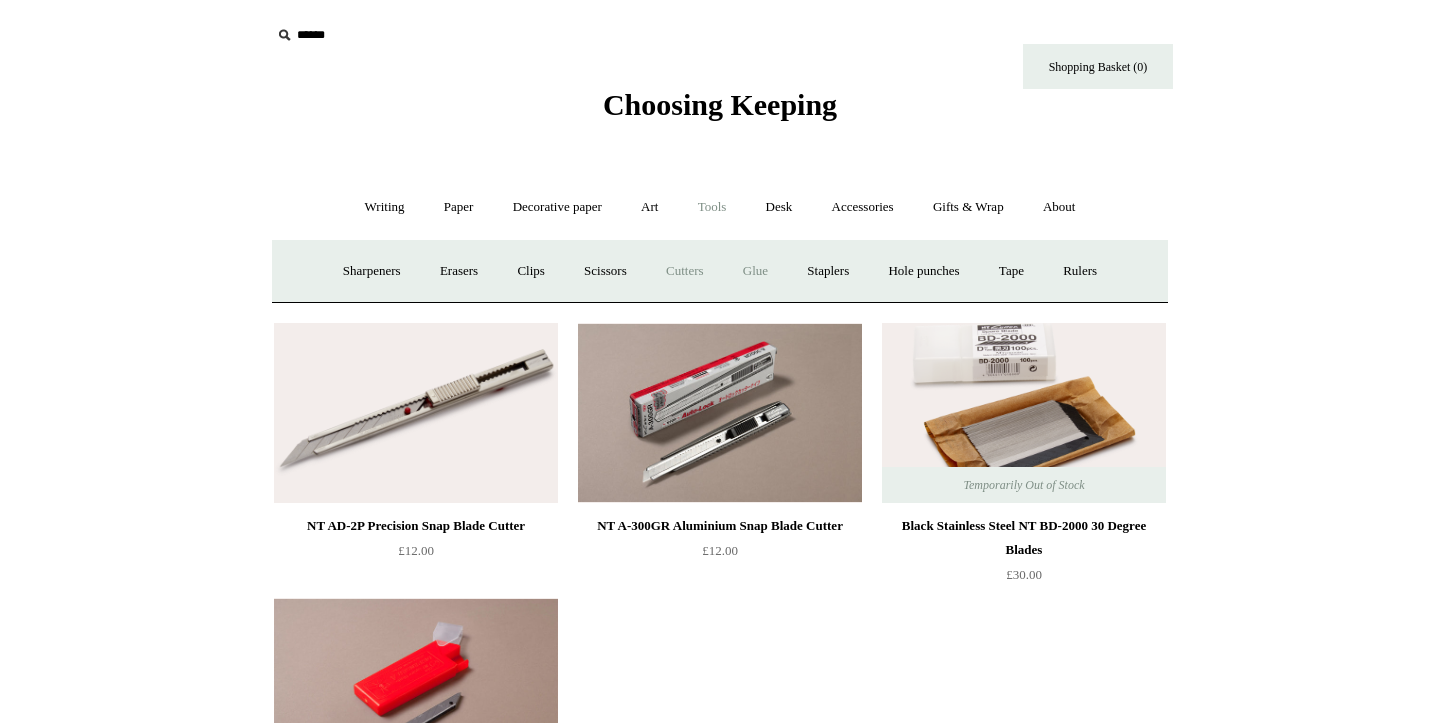 click on "Glue" at bounding box center (755, 271) 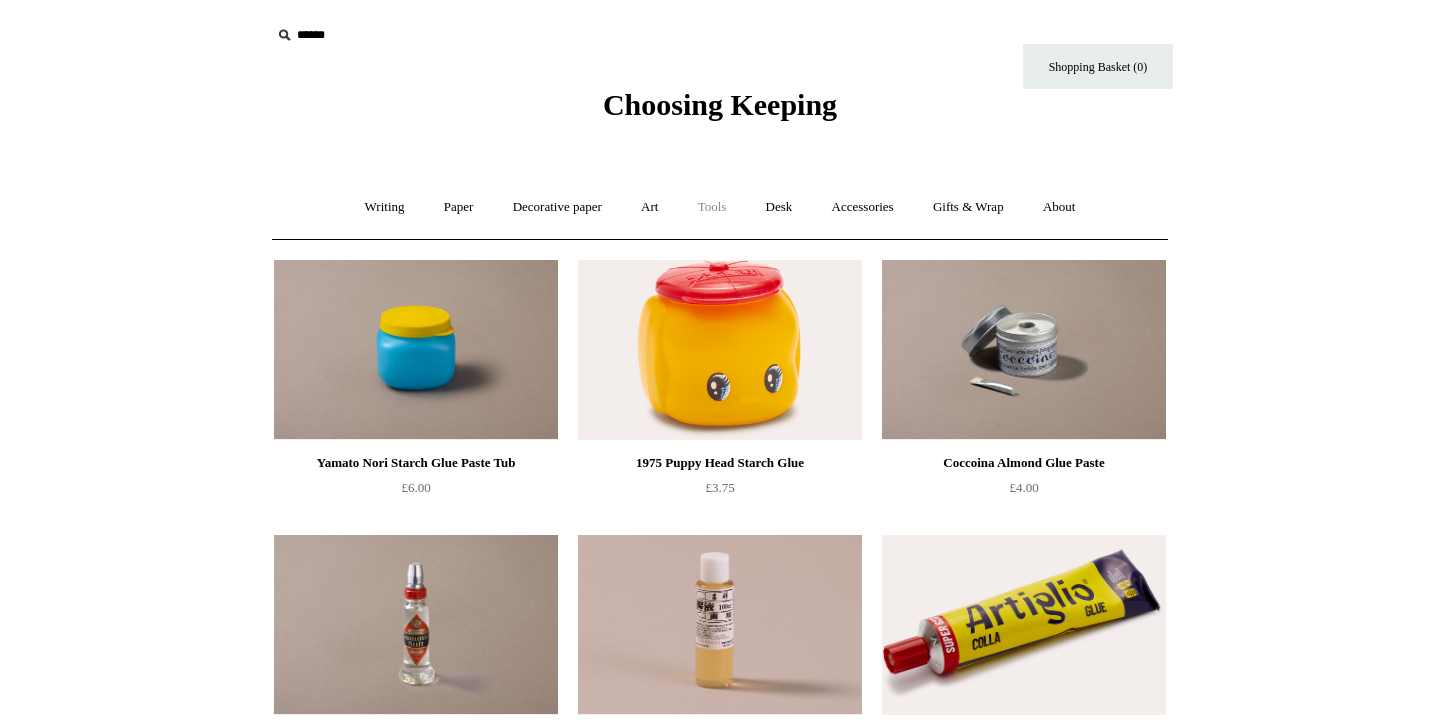 scroll, scrollTop: 0, scrollLeft: 0, axis: both 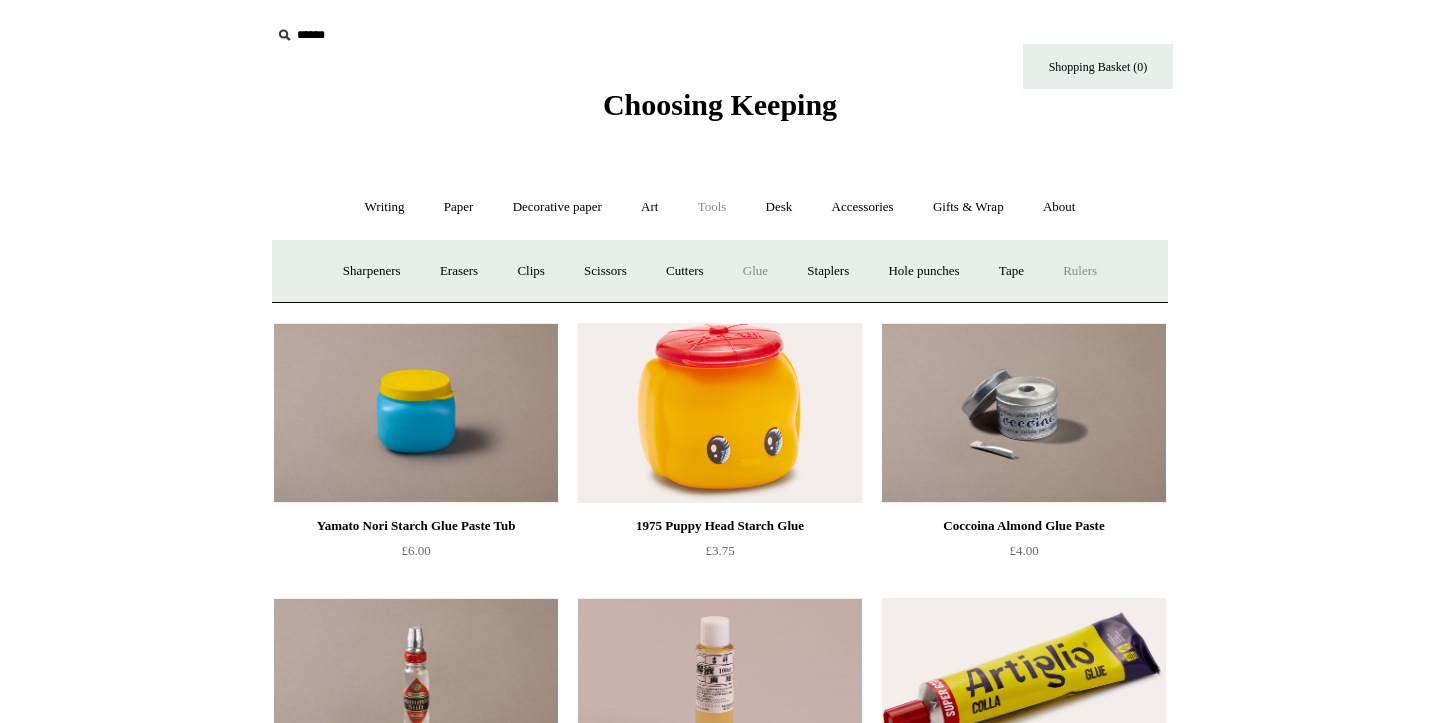 click on "Rulers" at bounding box center (1080, 271) 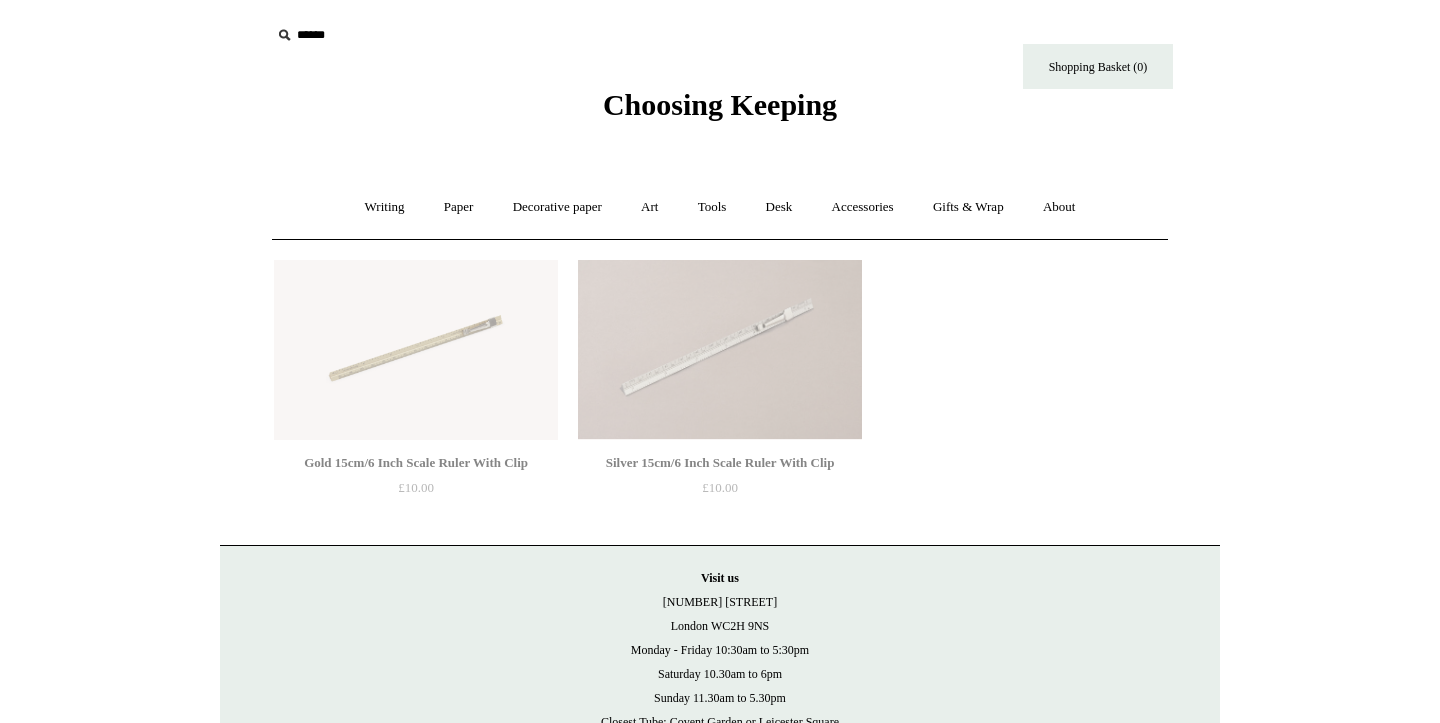 scroll, scrollTop: 0, scrollLeft: 0, axis: both 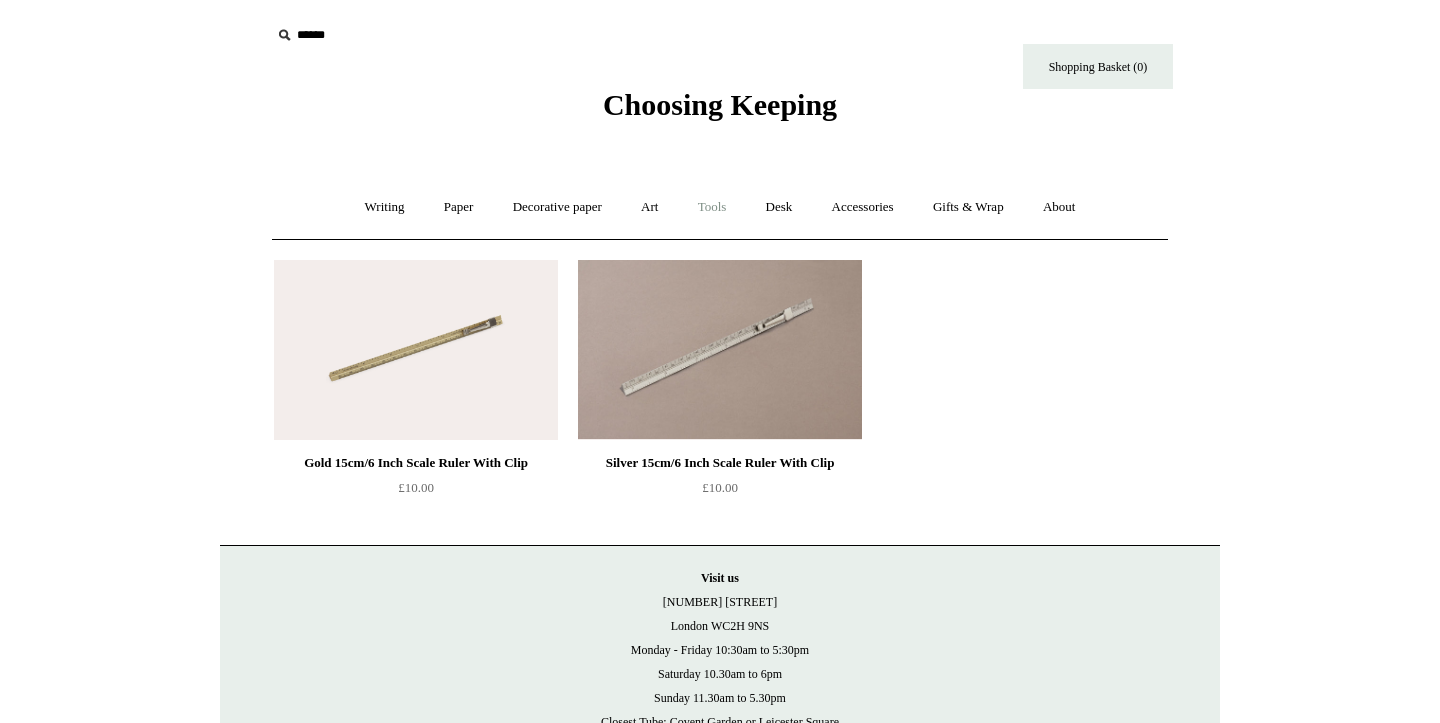 click on "Tools +" at bounding box center [712, 207] 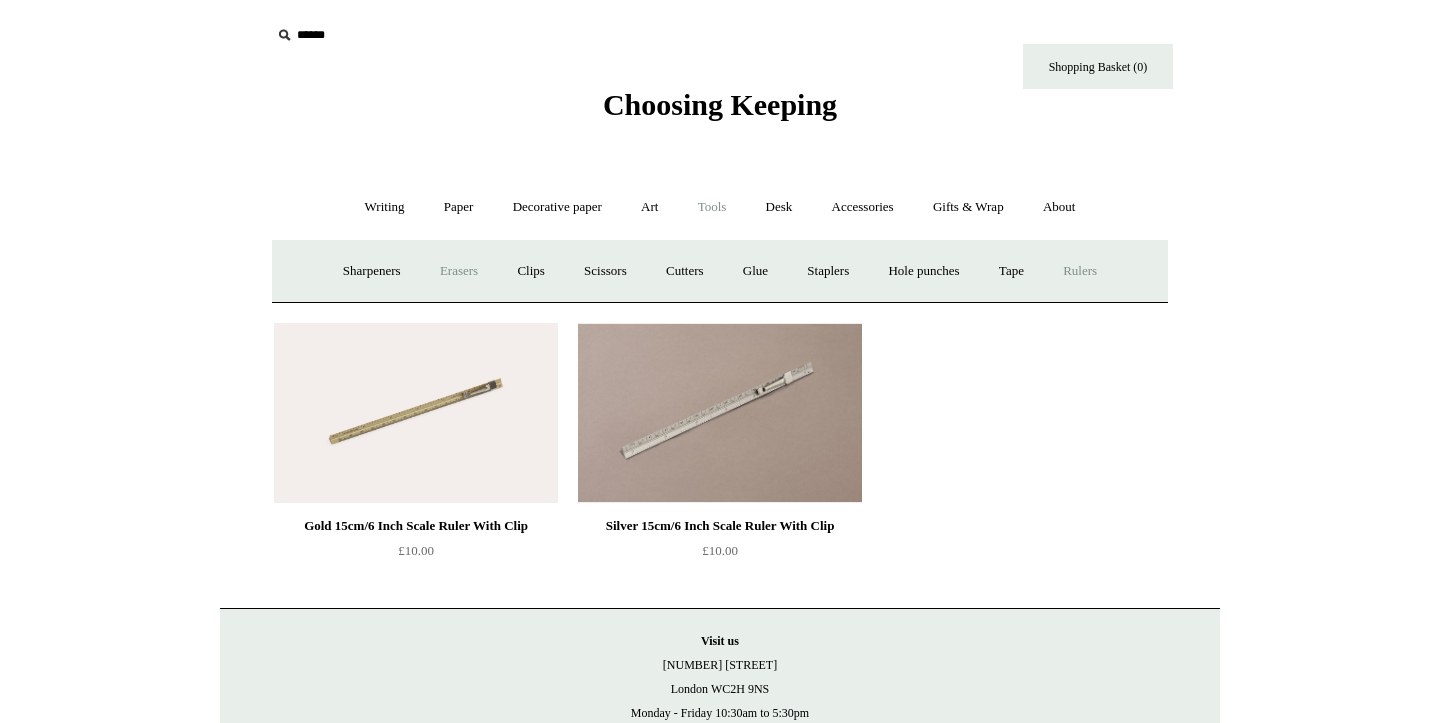 click on "Erasers" at bounding box center (459, 271) 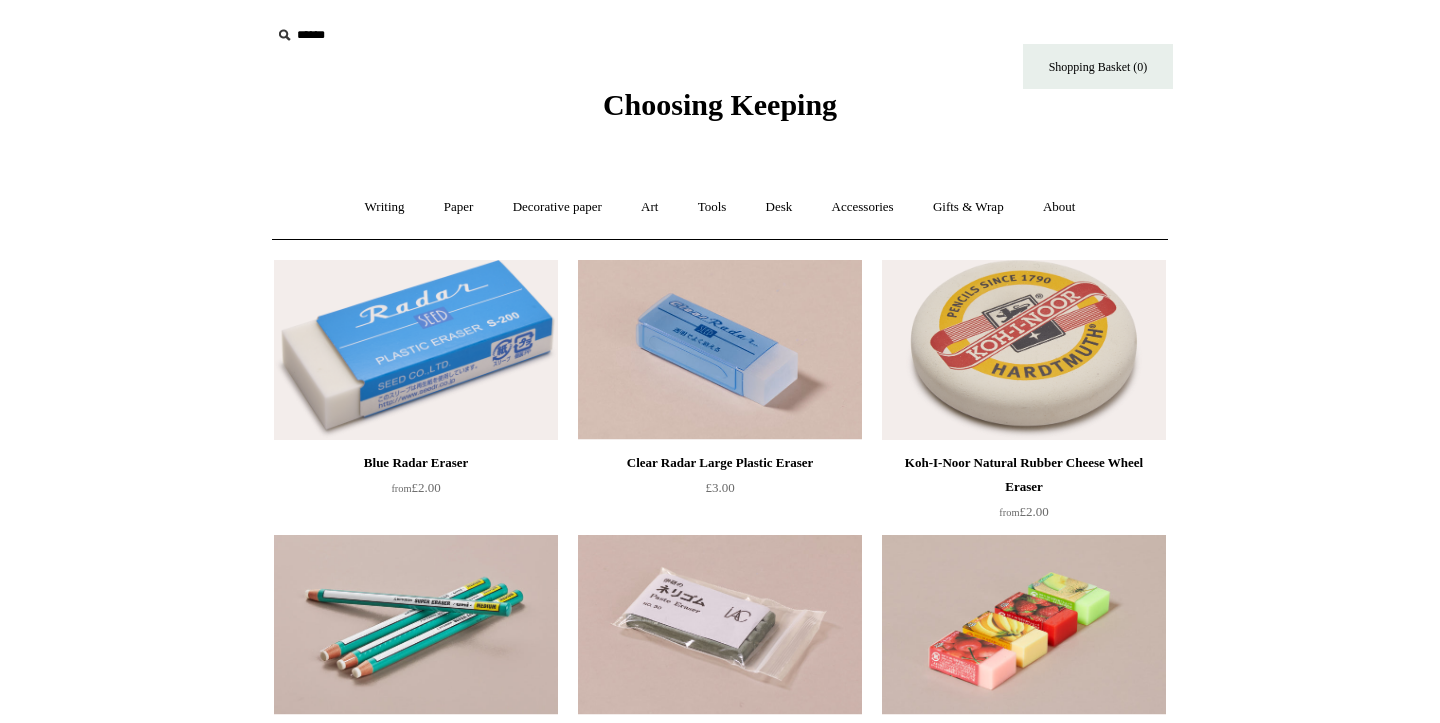 scroll, scrollTop: 0, scrollLeft: 0, axis: both 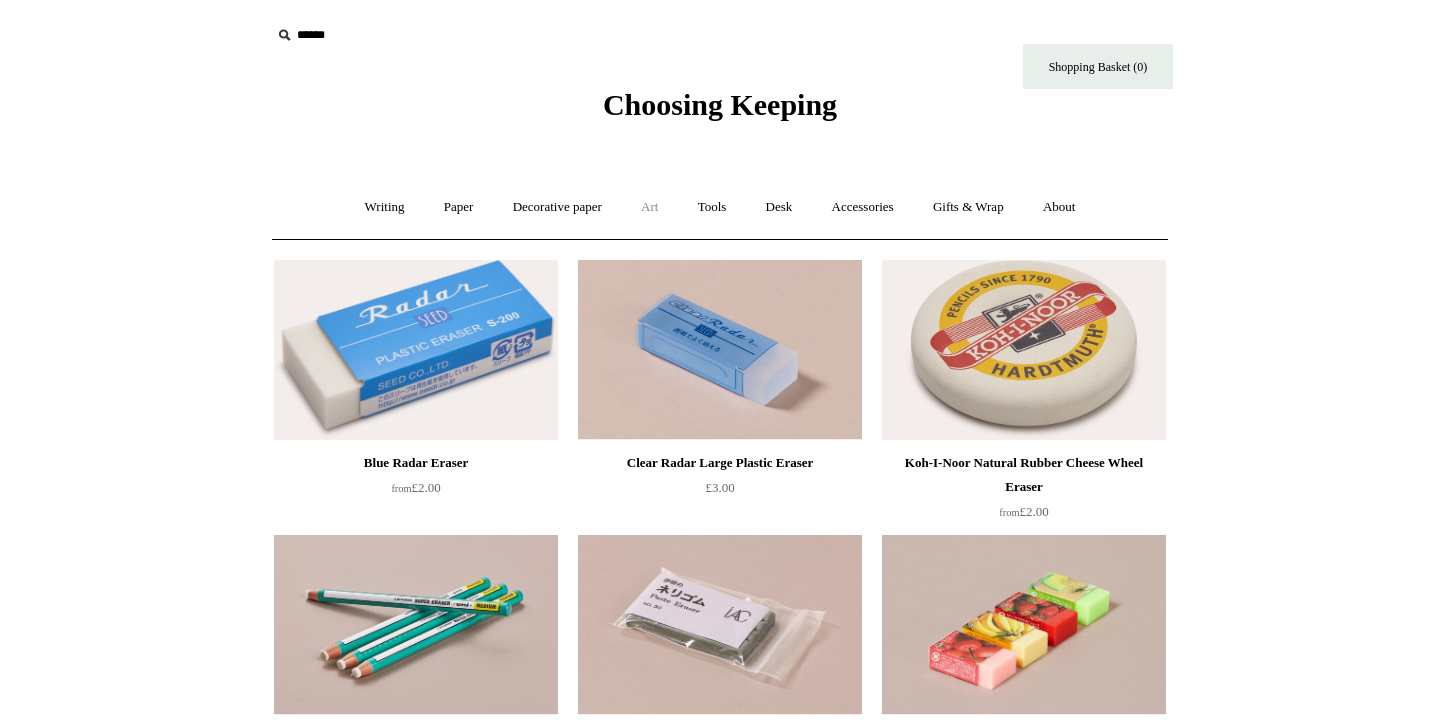 click on "Art +" at bounding box center [649, 207] 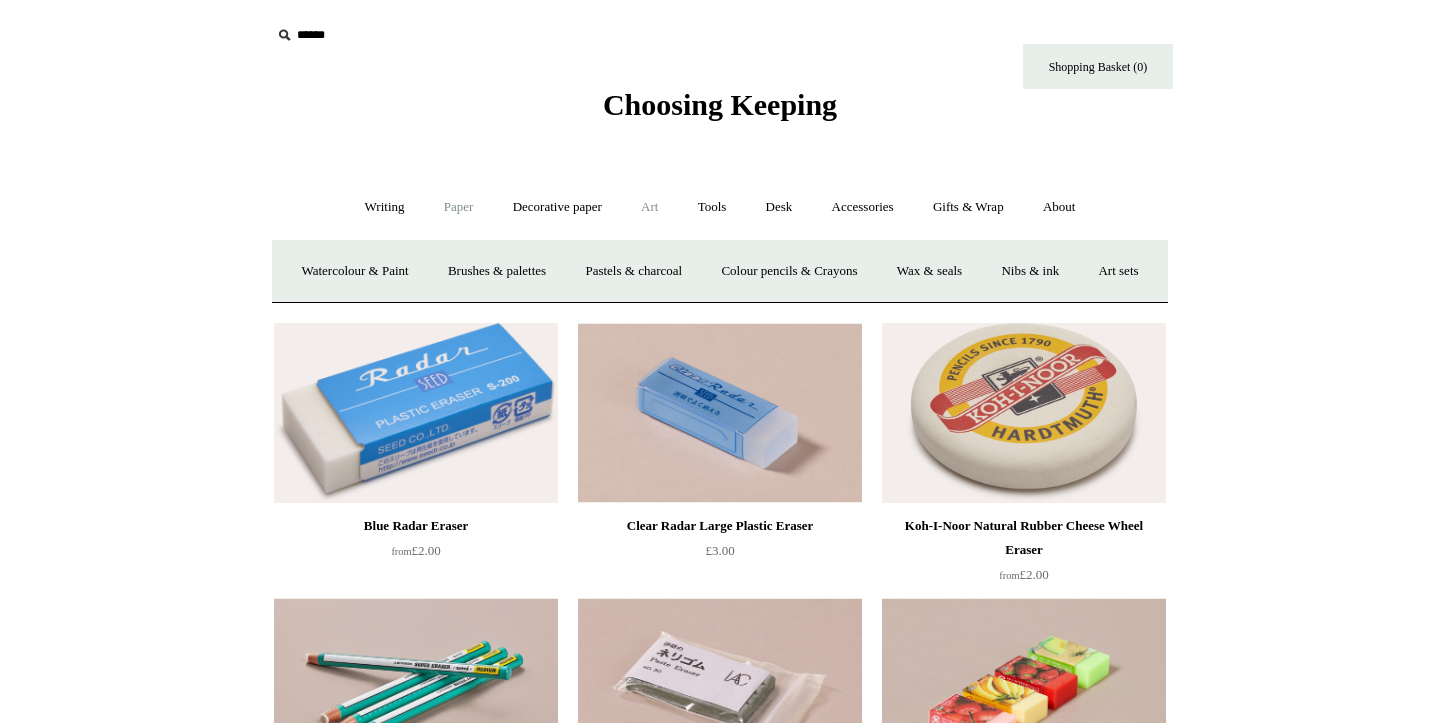 click on "Paper +" at bounding box center [459, 207] 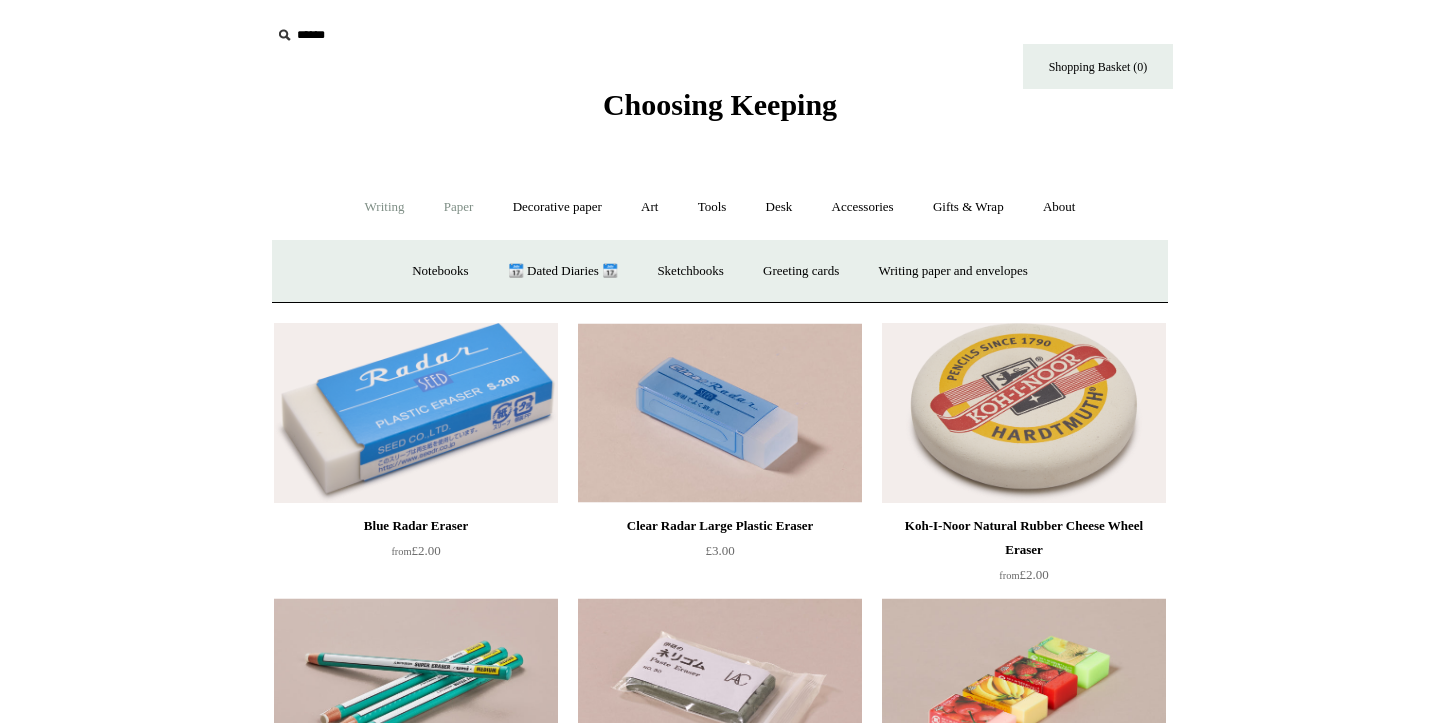 click on "Writing +" at bounding box center [385, 207] 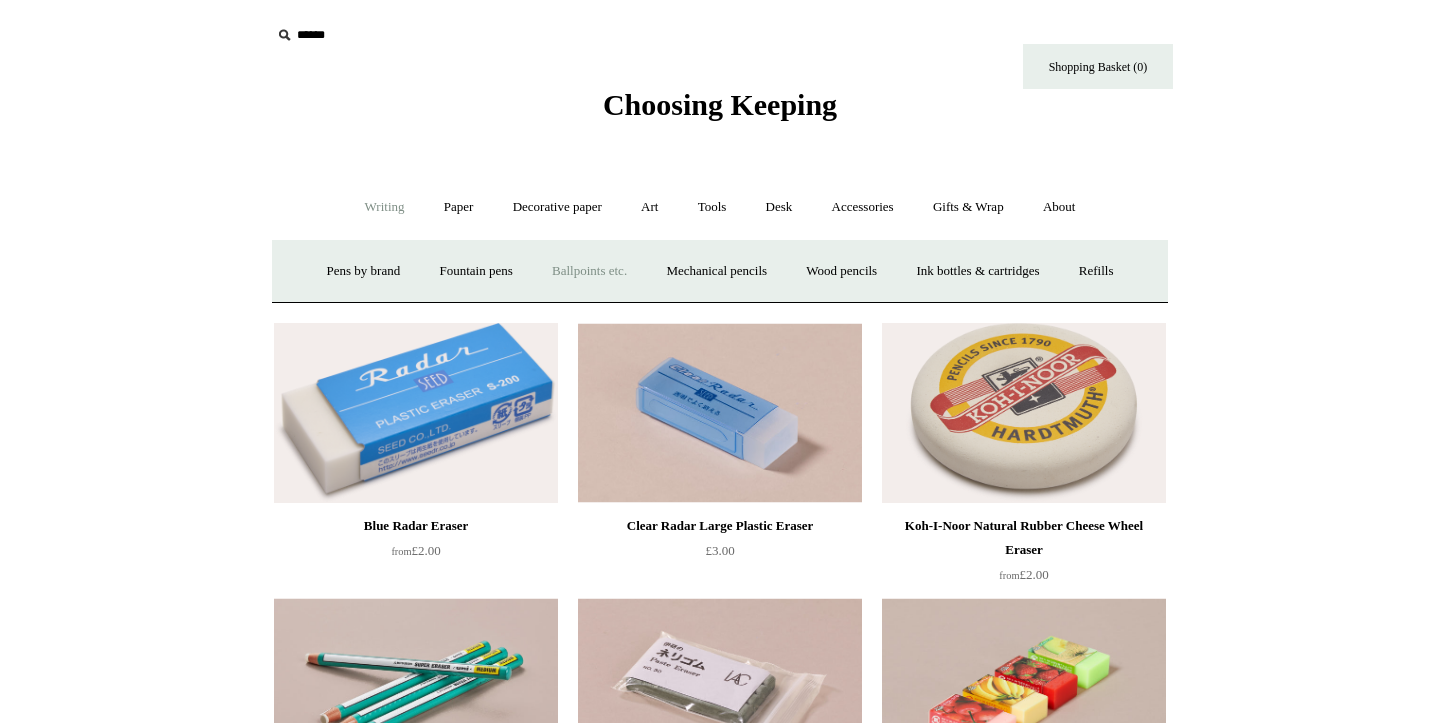 click on "Ballpoints etc. +" at bounding box center [589, 271] 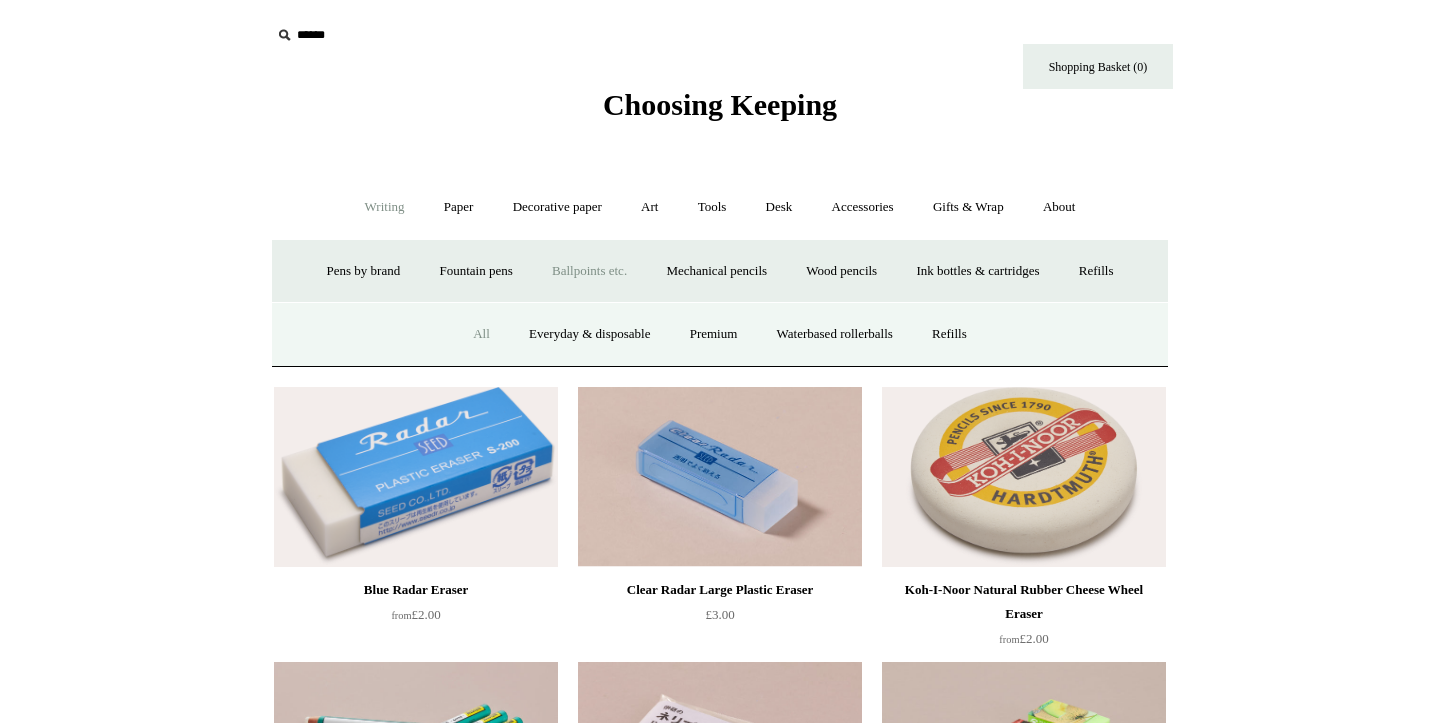 click on "All" at bounding box center [481, 334] 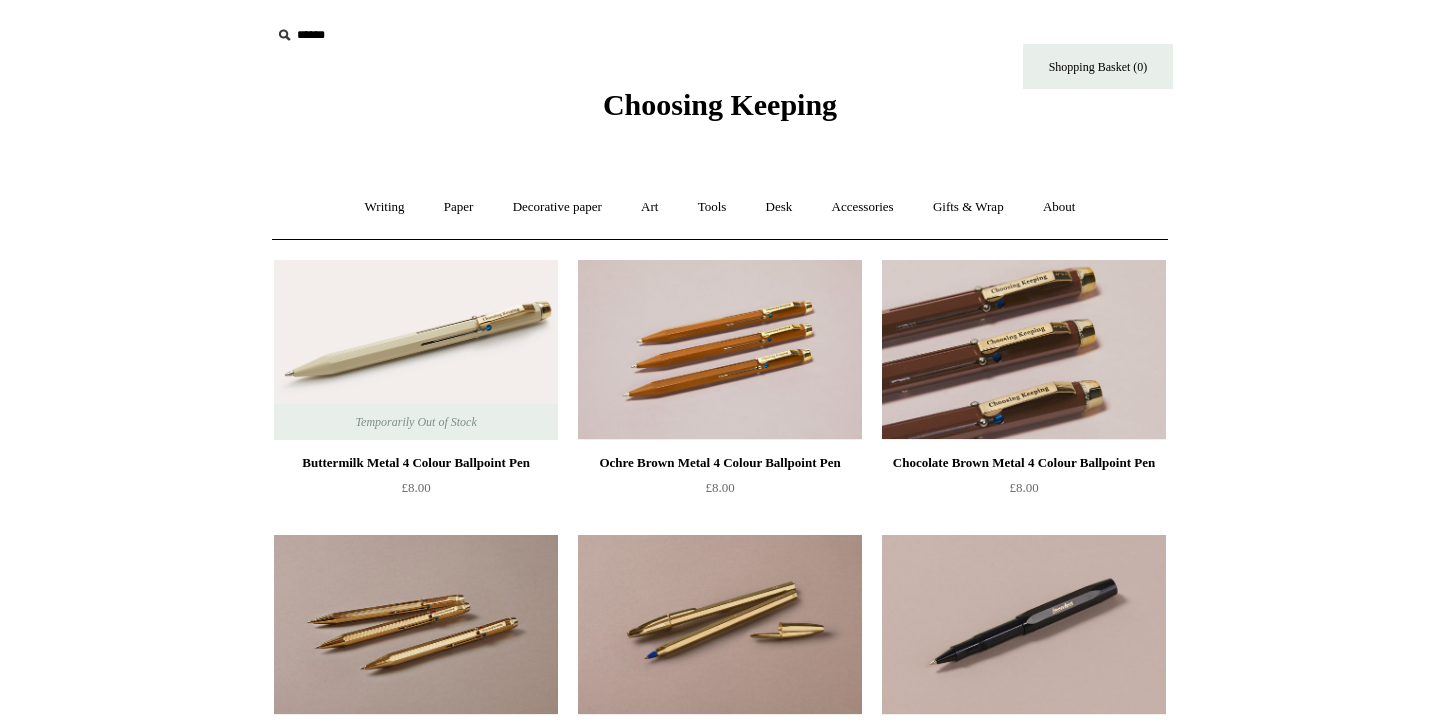 scroll, scrollTop: 0, scrollLeft: 0, axis: both 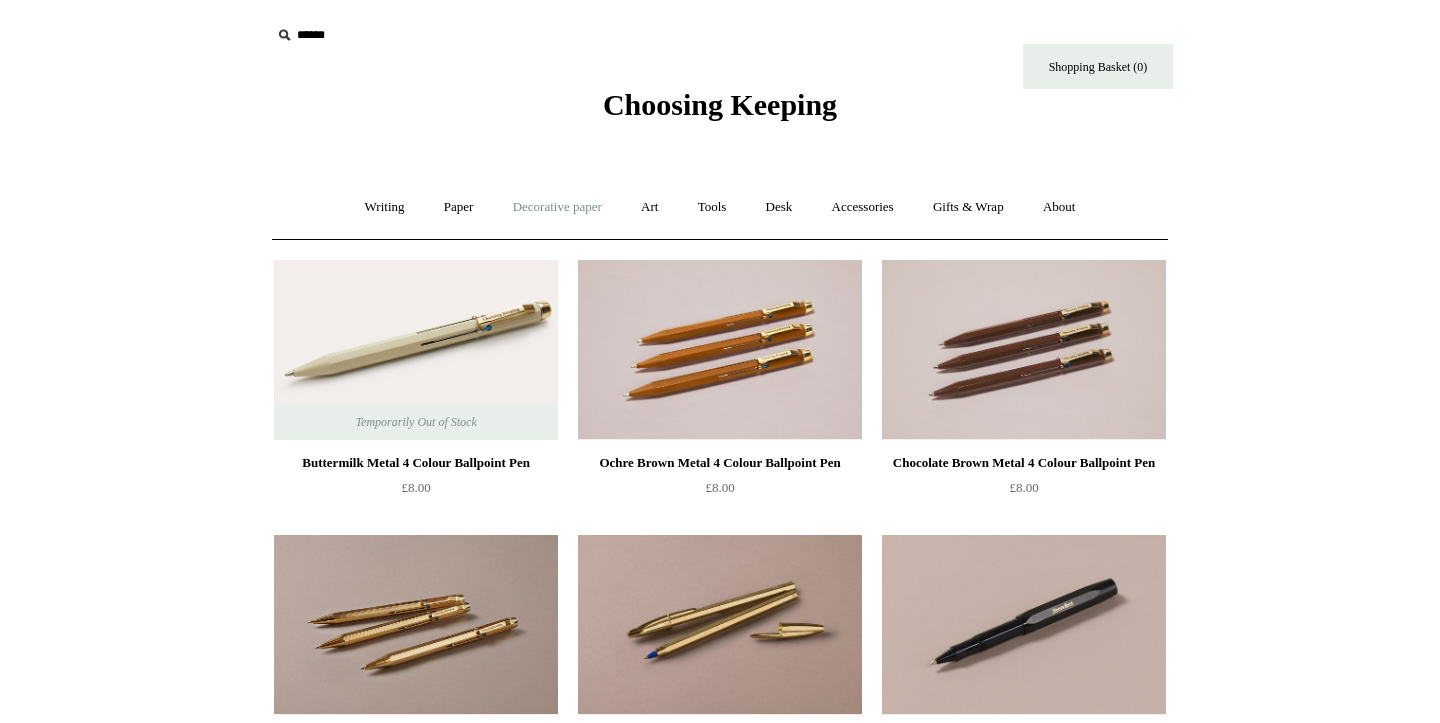 click on "Decorative paper +" at bounding box center [557, 207] 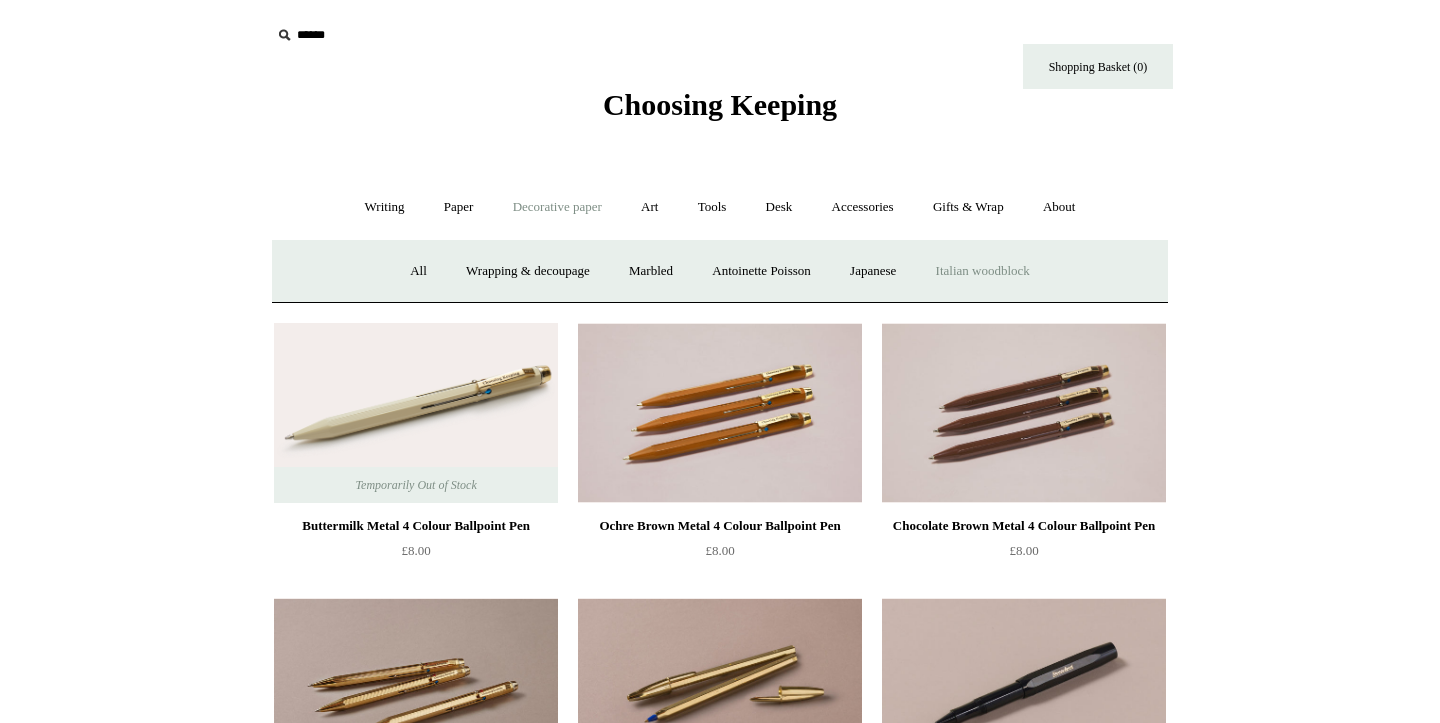 click on "Italian woodblock" at bounding box center (983, 271) 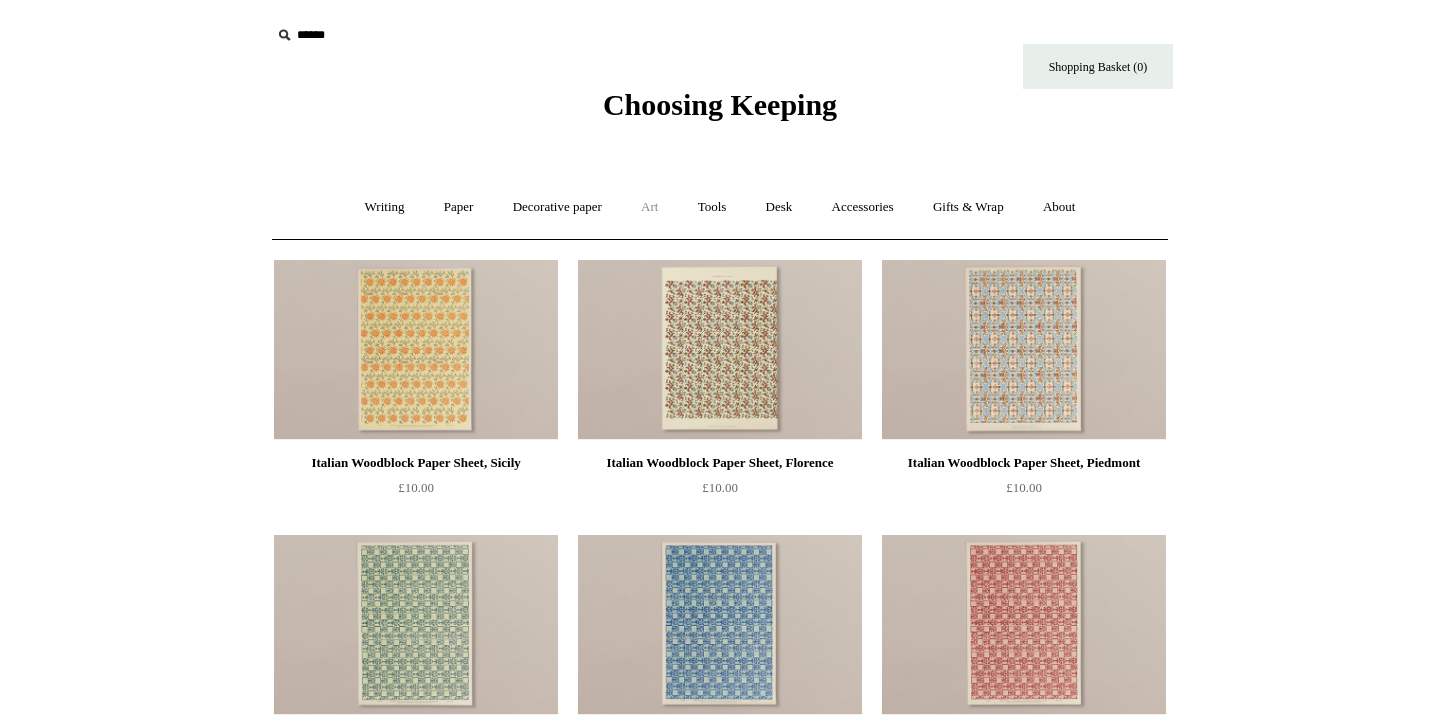 scroll, scrollTop: 0, scrollLeft: 0, axis: both 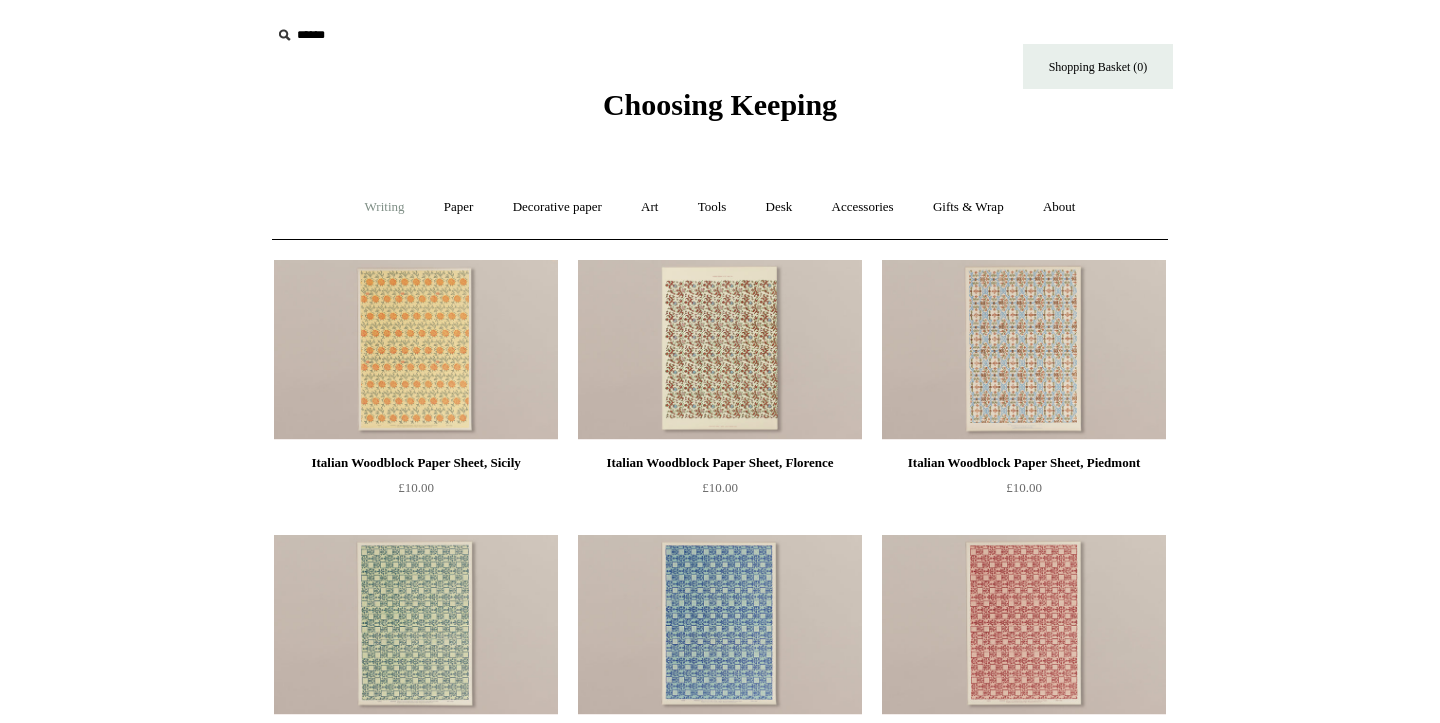 click on "Writing +" at bounding box center (385, 207) 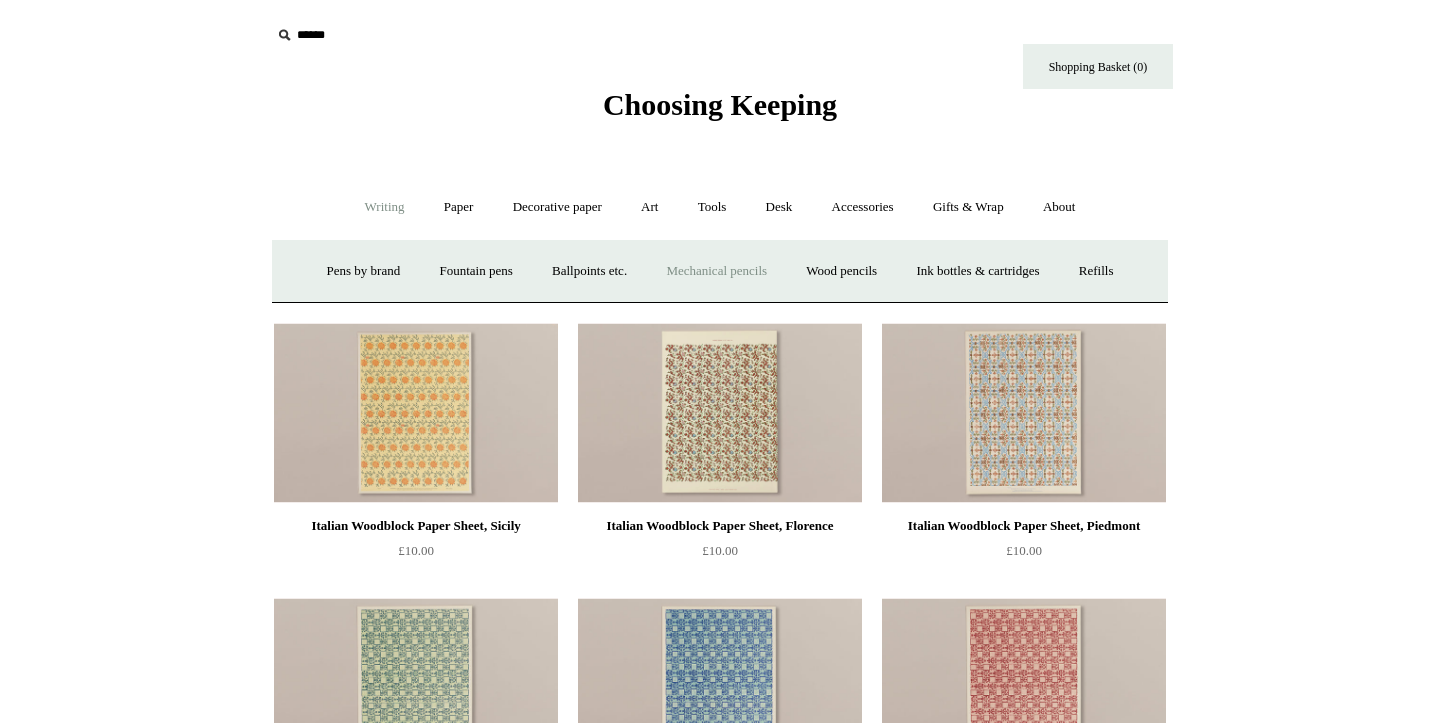 click on "Mechanical pencils +" at bounding box center (716, 271) 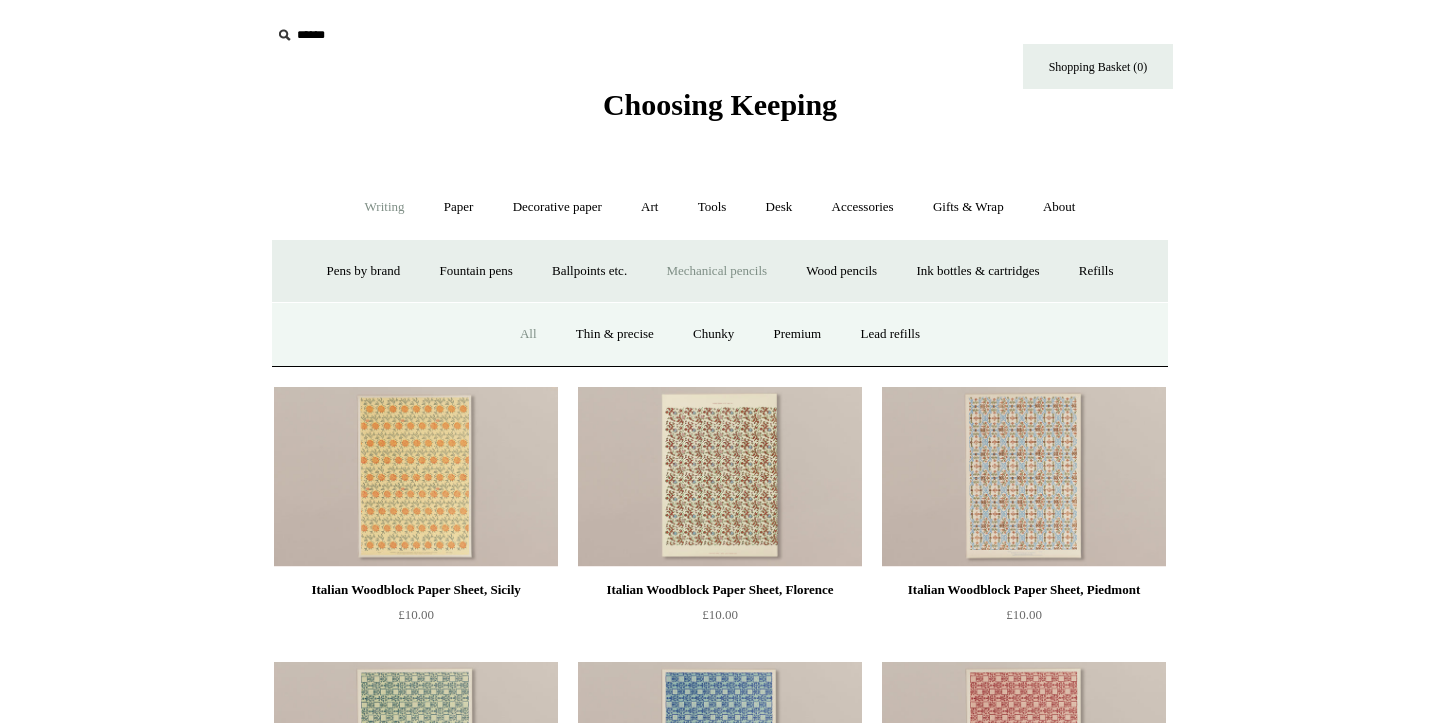 click on "All" at bounding box center [528, 334] 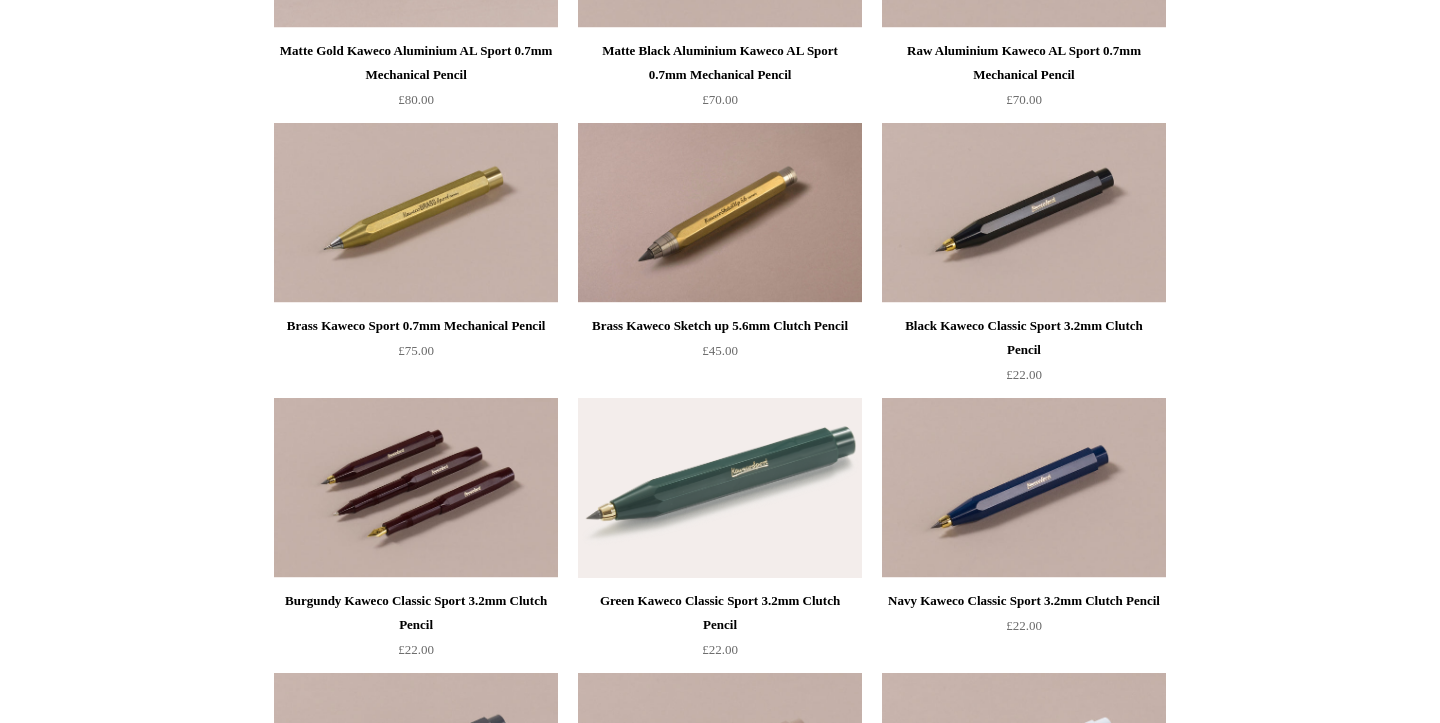 scroll, scrollTop: 1236, scrollLeft: 0, axis: vertical 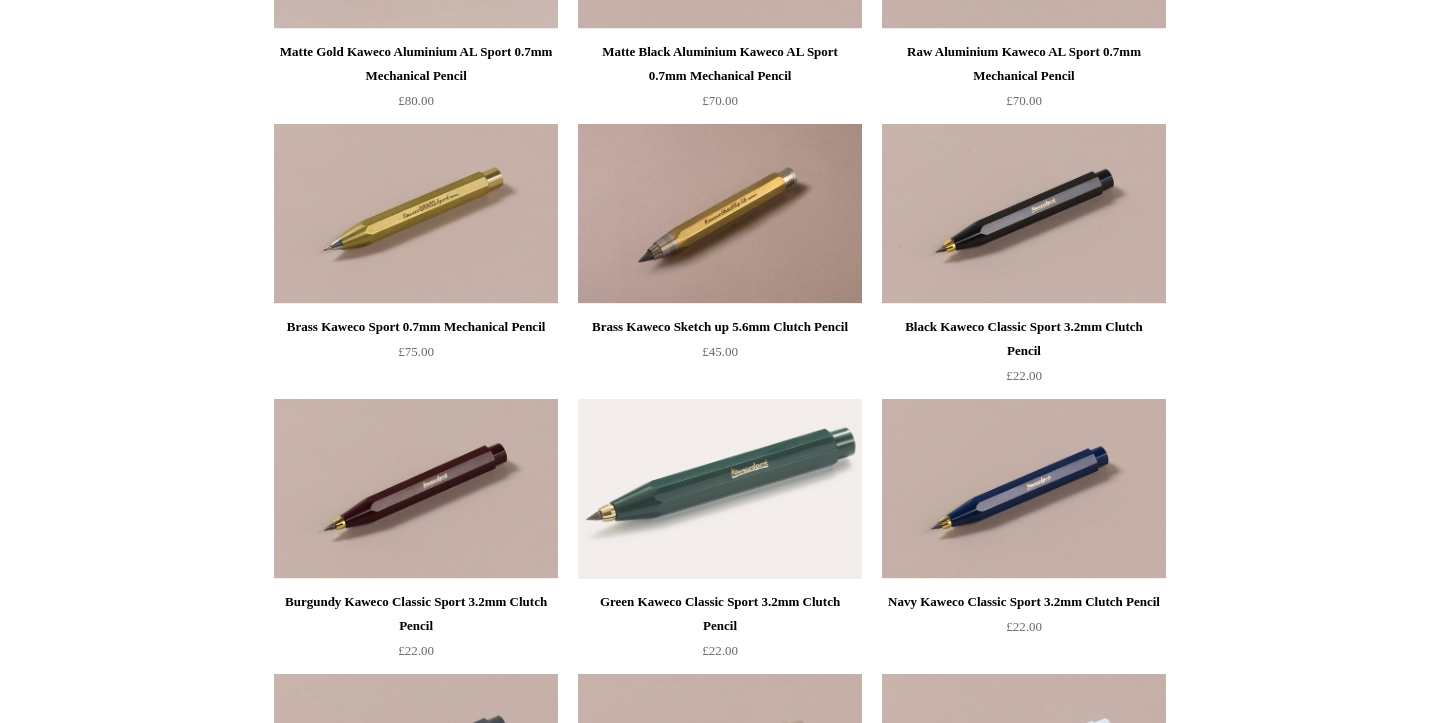 click at bounding box center [720, 489] 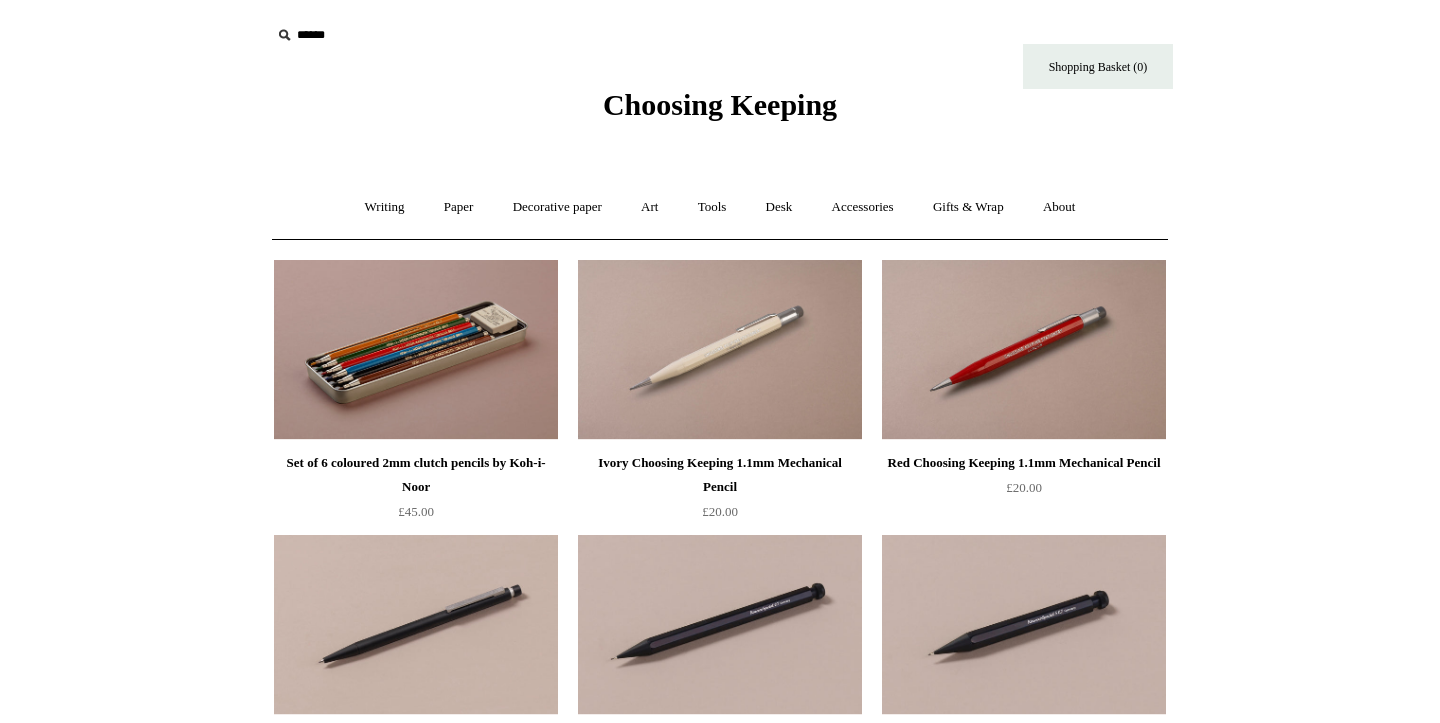 scroll, scrollTop: 0, scrollLeft: 0, axis: both 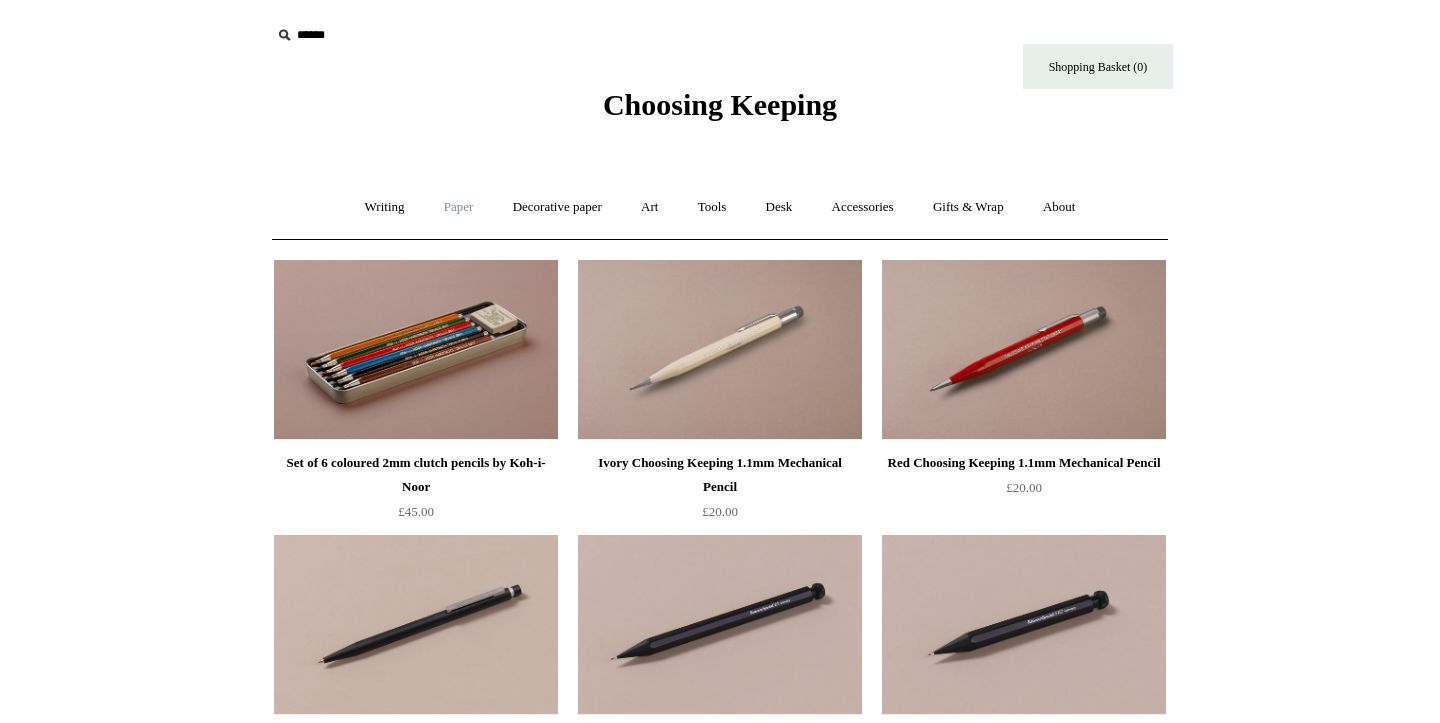 click on "Paper +" at bounding box center (459, 207) 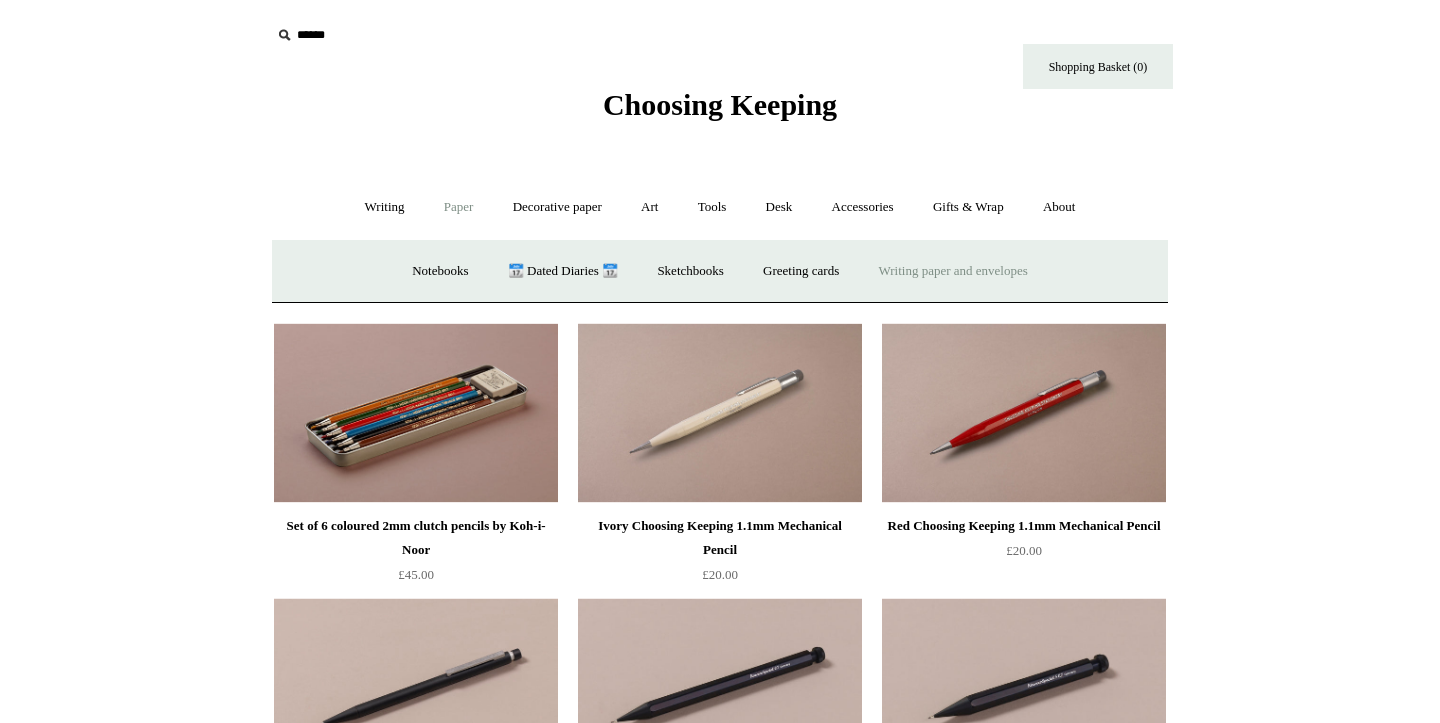 click on "Writing paper and envelopes +" at bounding box center (953, 271) 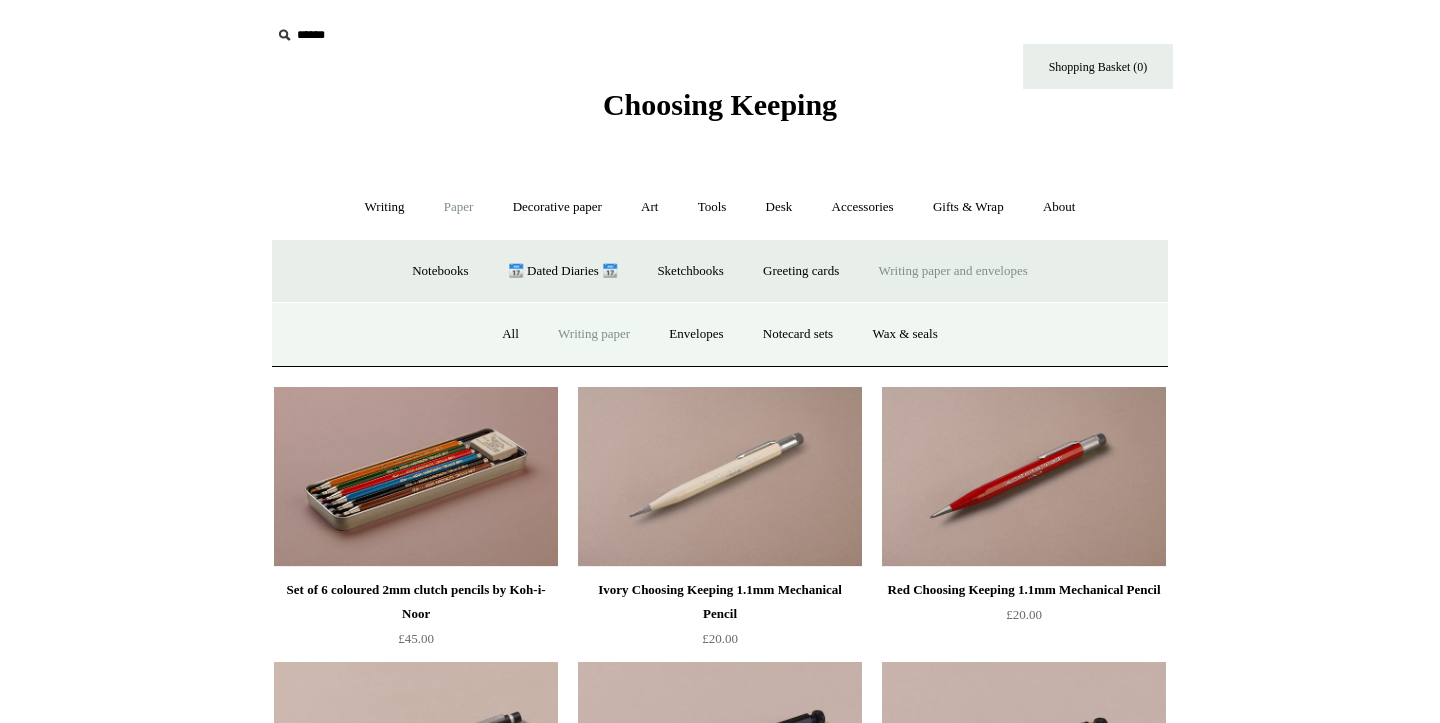 click on "Writing paper" at bounding box center [594, 334] 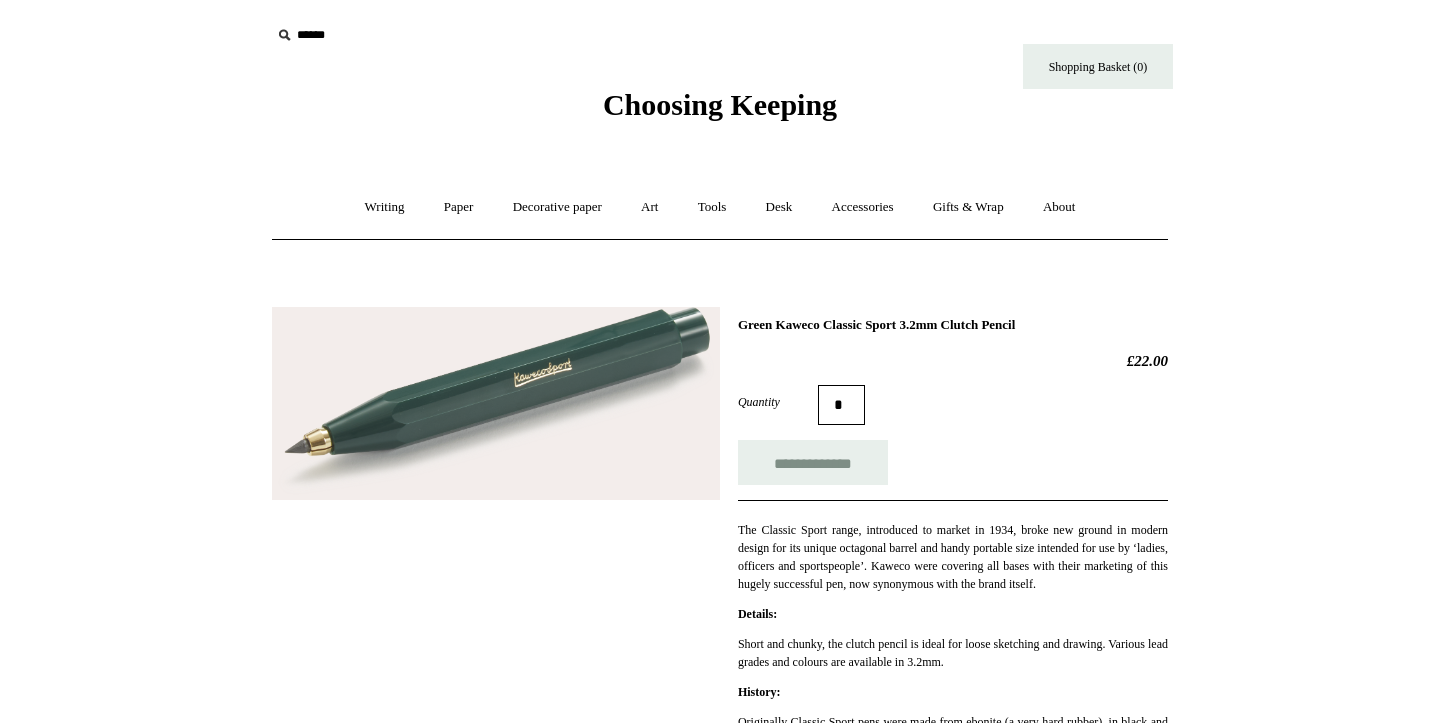 scroll, scrollTop: 0, scrollLeft: 0, axis: both 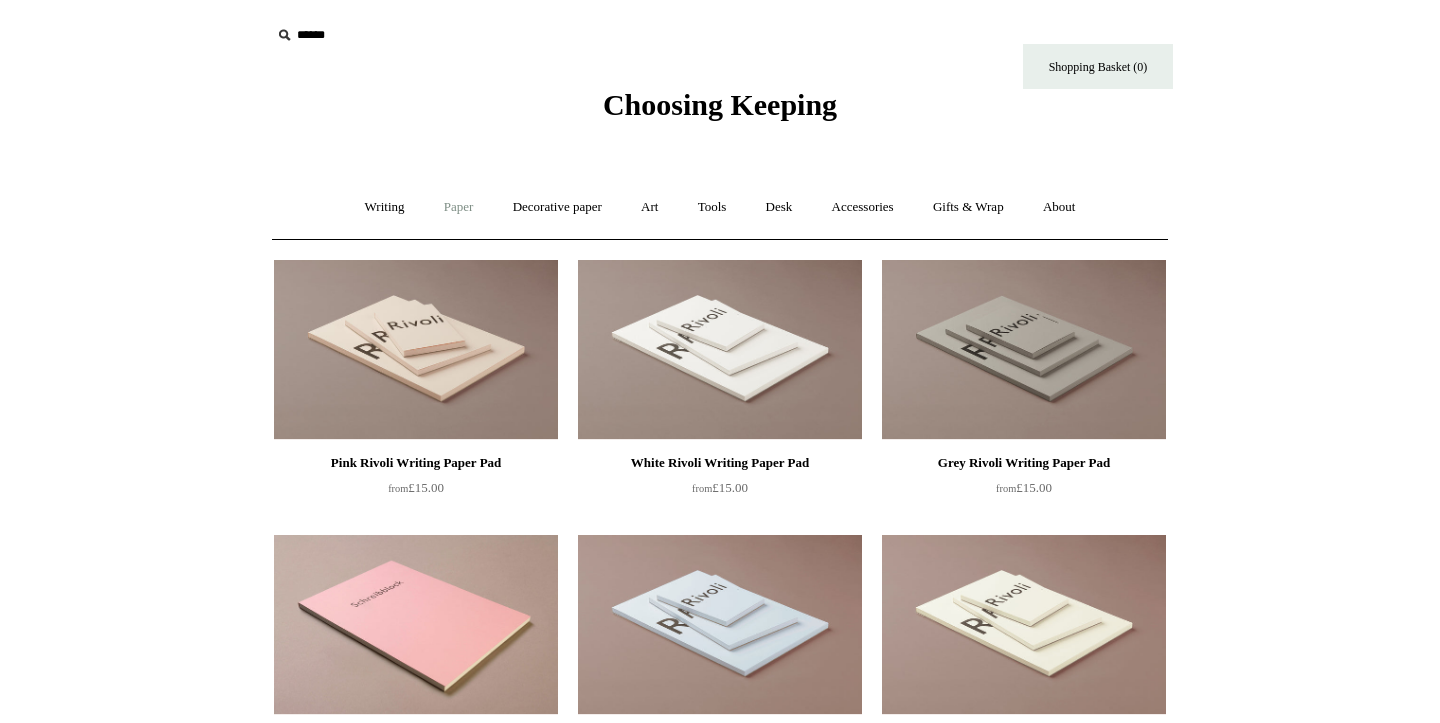 click on "Paper +" at bounding box center [459, 207] 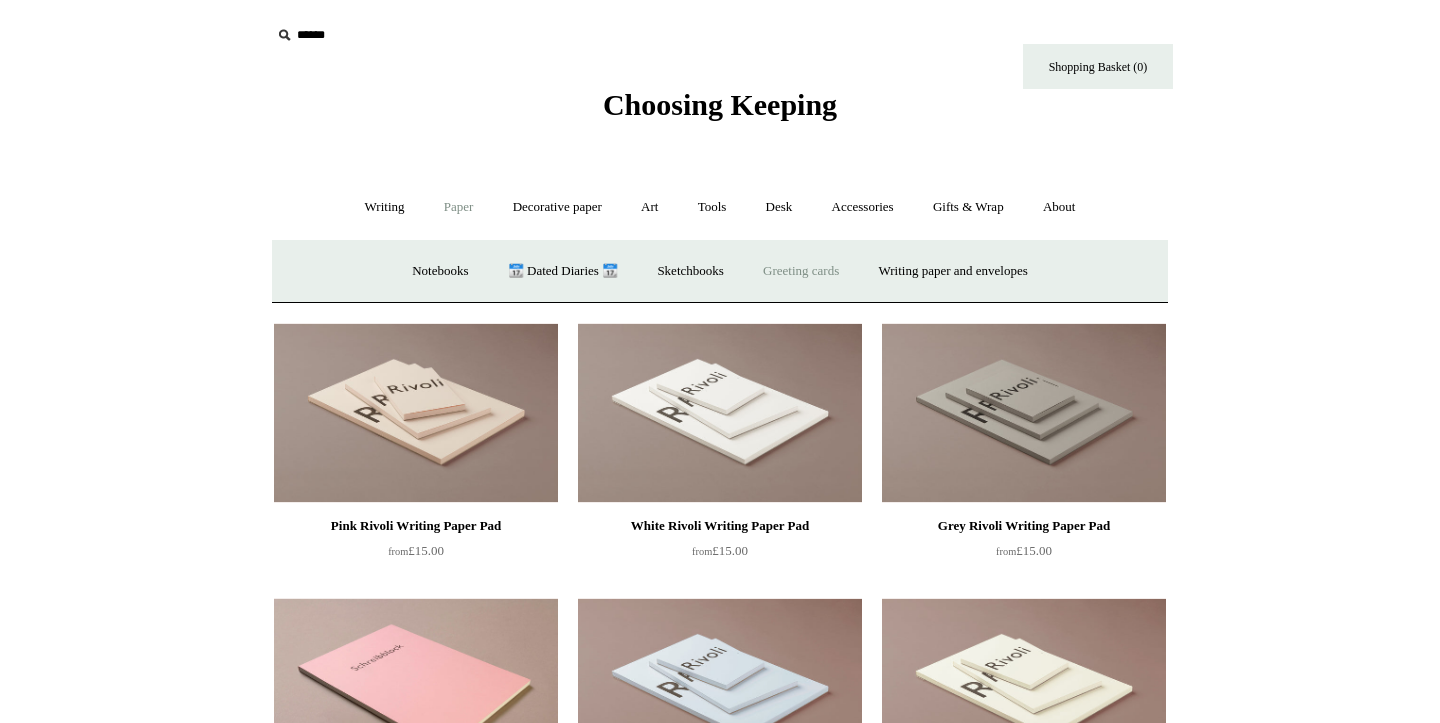 click on "Greeting cards +" at bounding box center [801, 271] 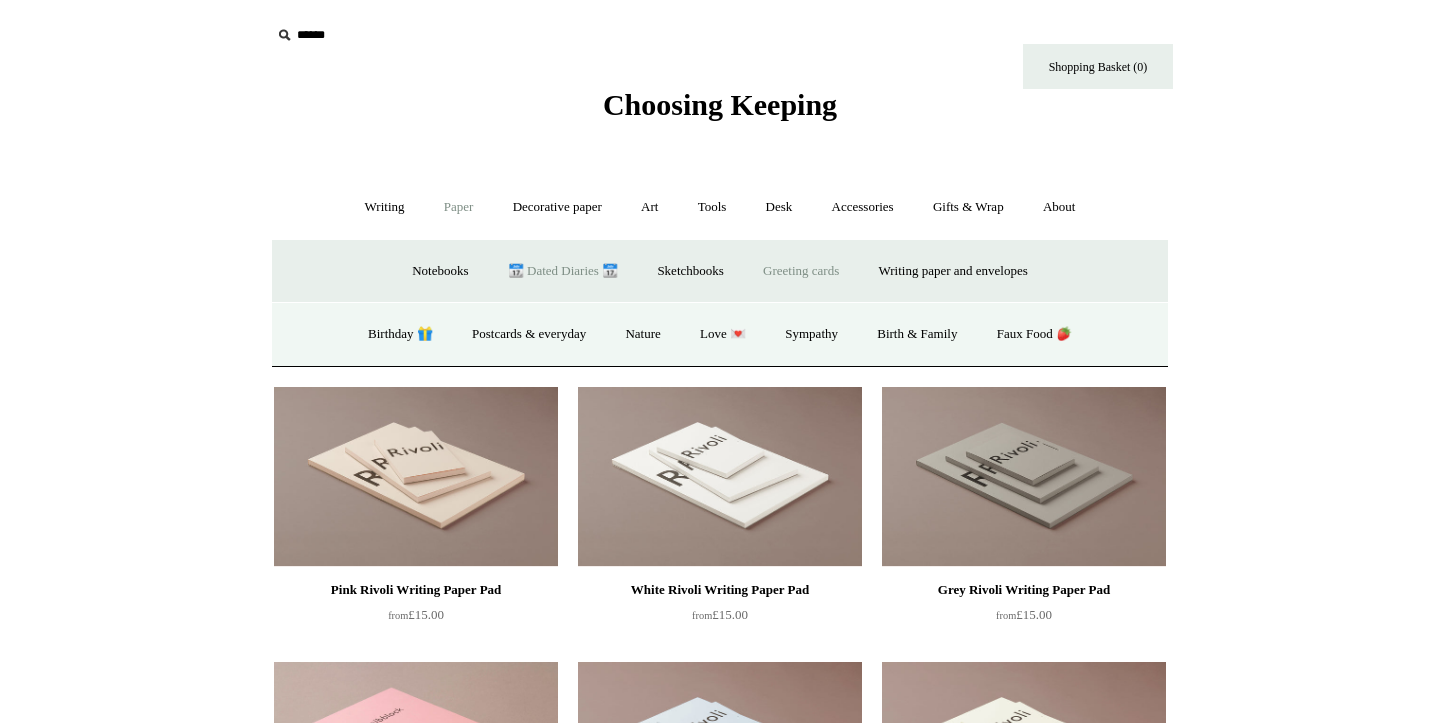 click on "📆 Dated Diaries 📆" at bounding box center [563, 271] 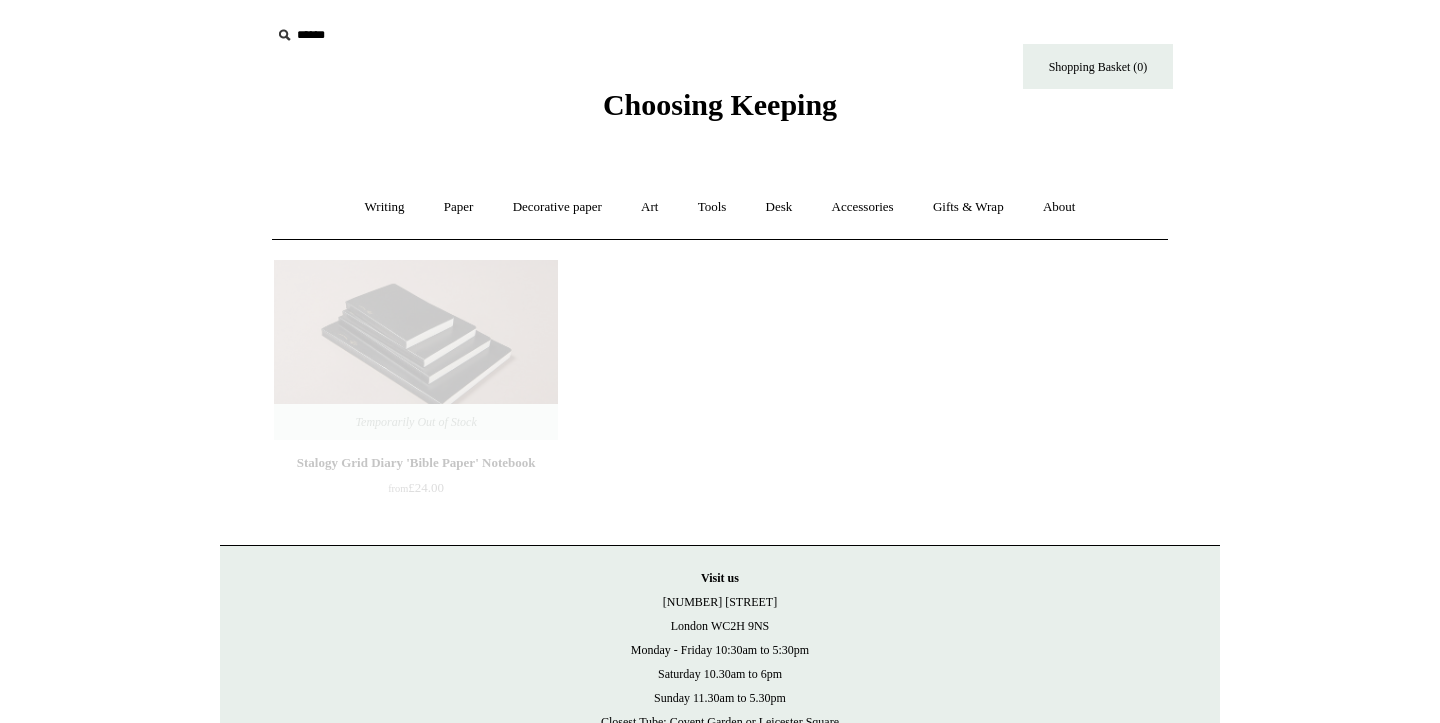 scroll, scrollTop: 0, scrollLeft: 0, axis: both 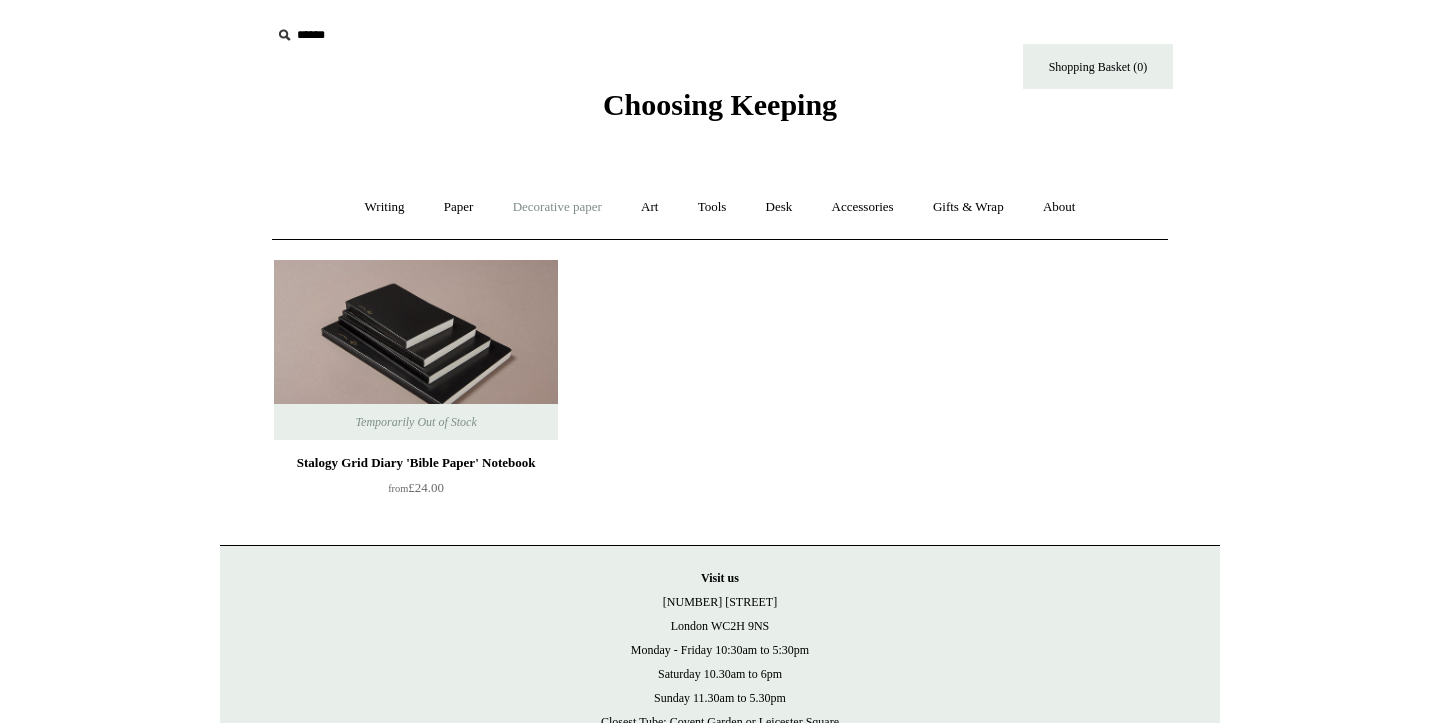 click on "Decorative paper +" at bounding box center [557, 207] 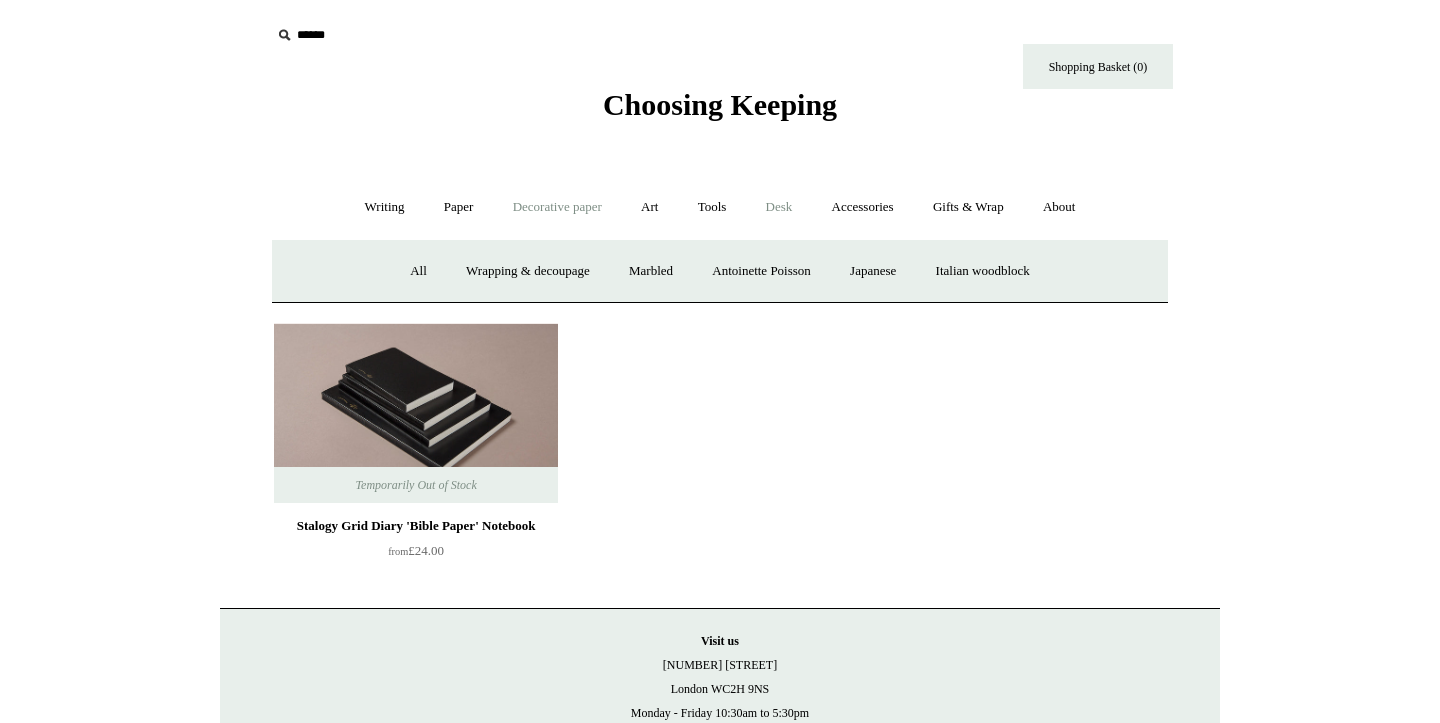 click on "Desk +" at bounding box center [779, 207] 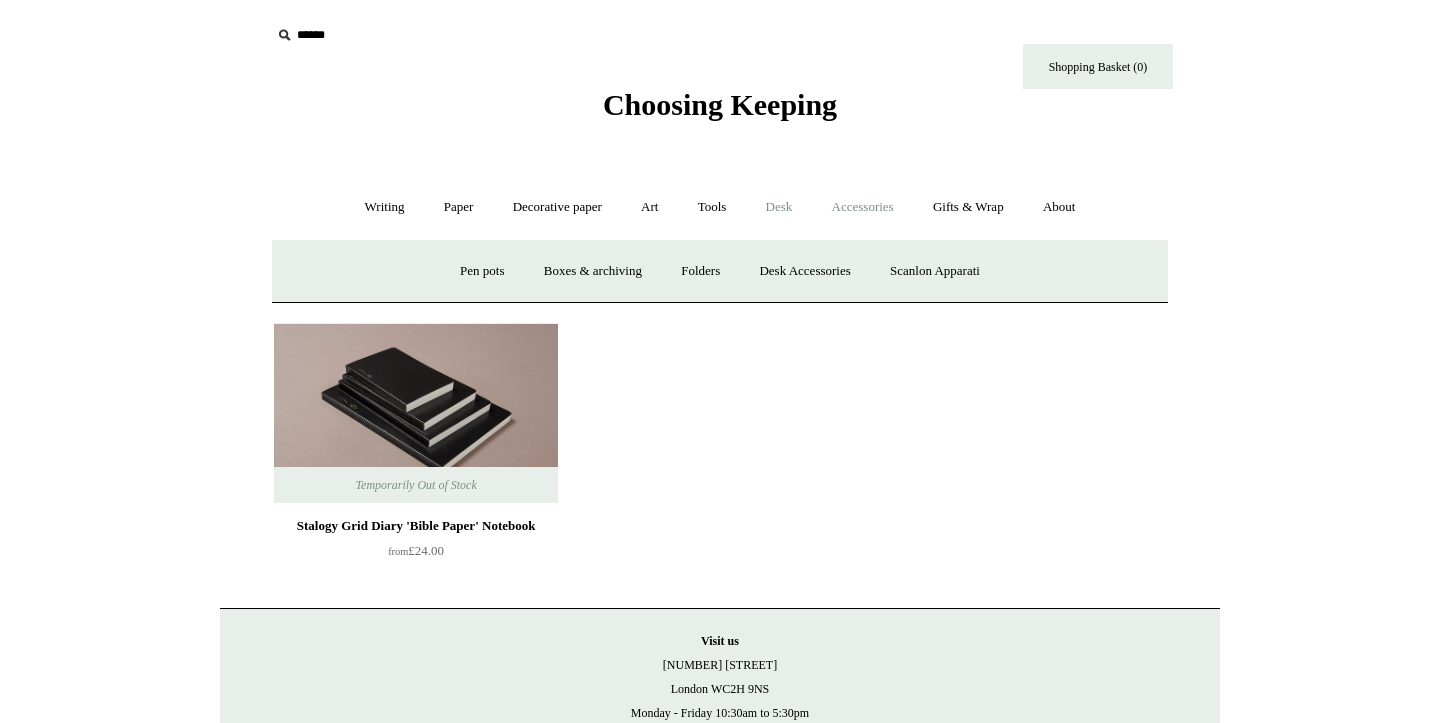 click on "Accessories +" at bounding box center [863, 207] 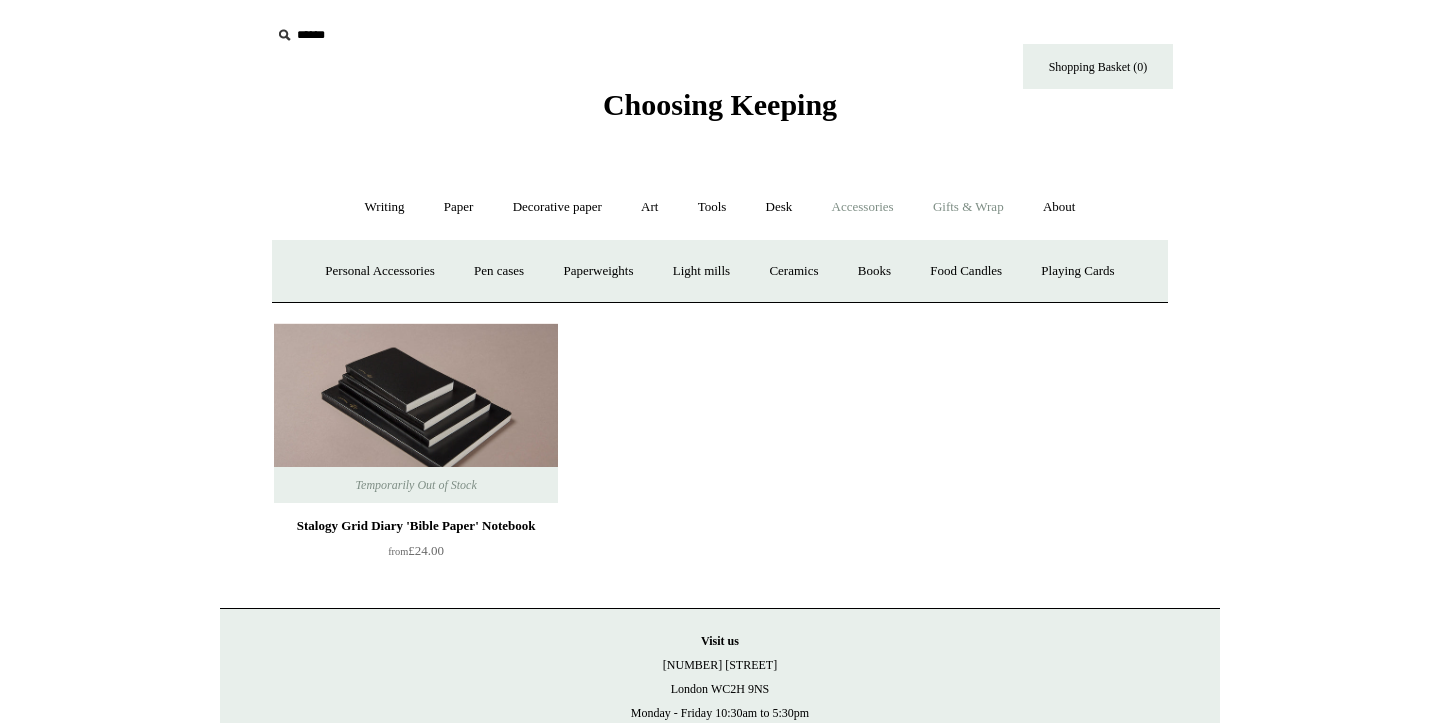 click on "Gifts & Wrap +" at bounding box center (968, 207) 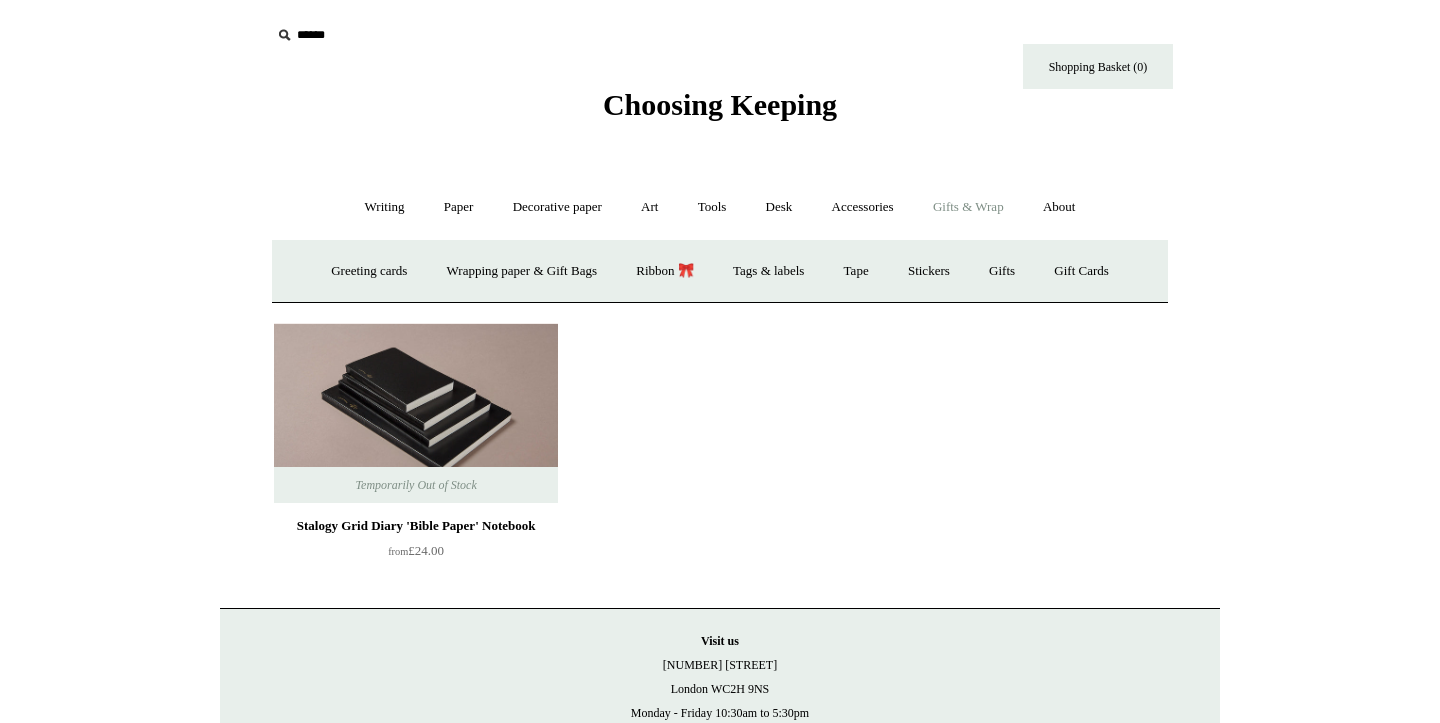 click on "Gifts & Wrap -" at bounding box center (968, 207) 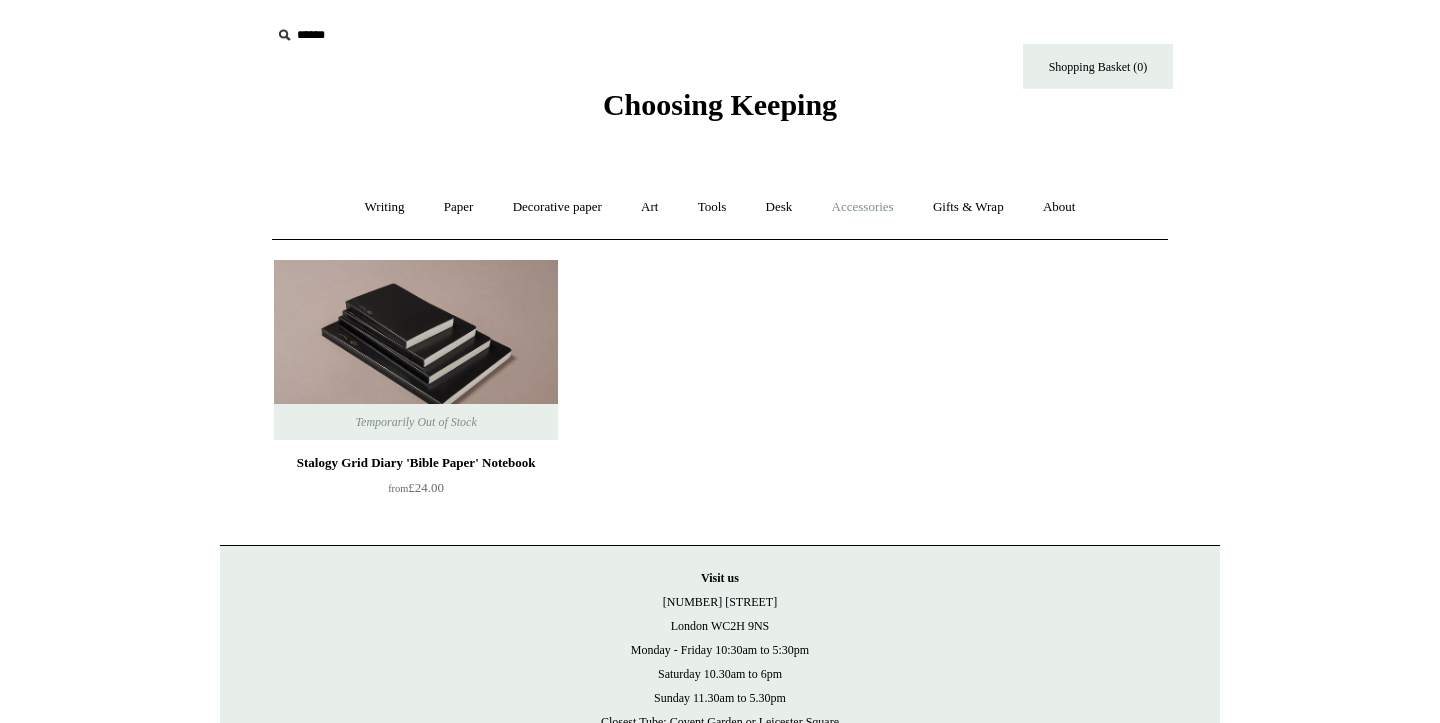 click on "Accessories +" at bounding box center [863, 207] 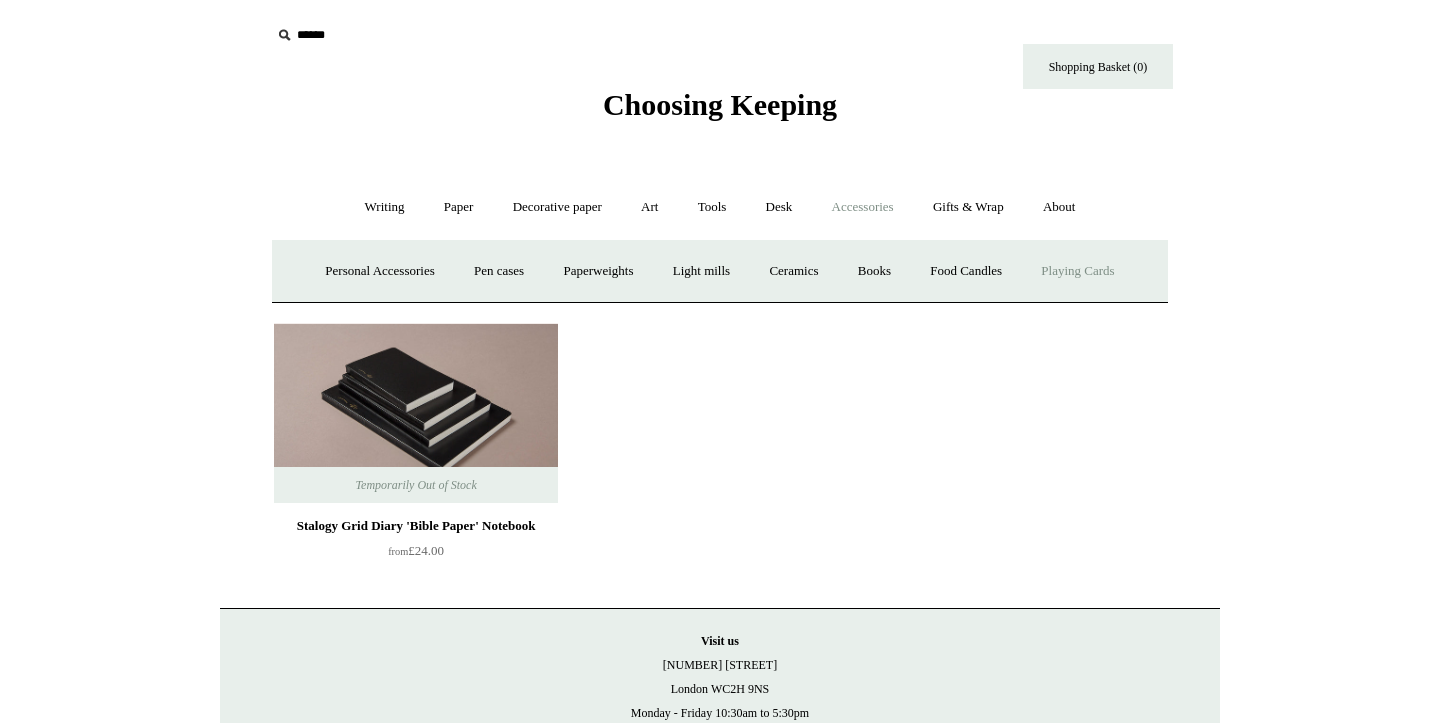click on "Playing Cards" at bounding box center (1077, 271) 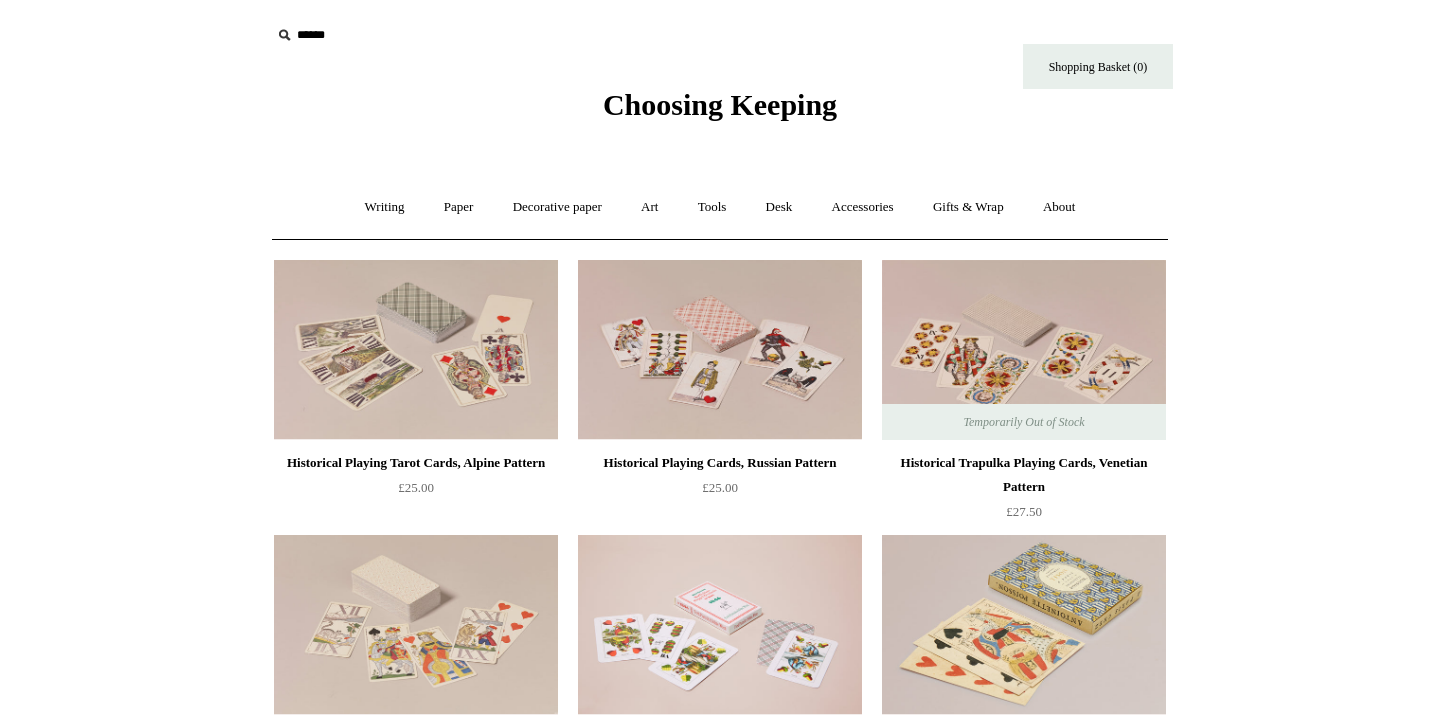 scroll, scrollTop: 0, scrollLeft: 0, axis: both 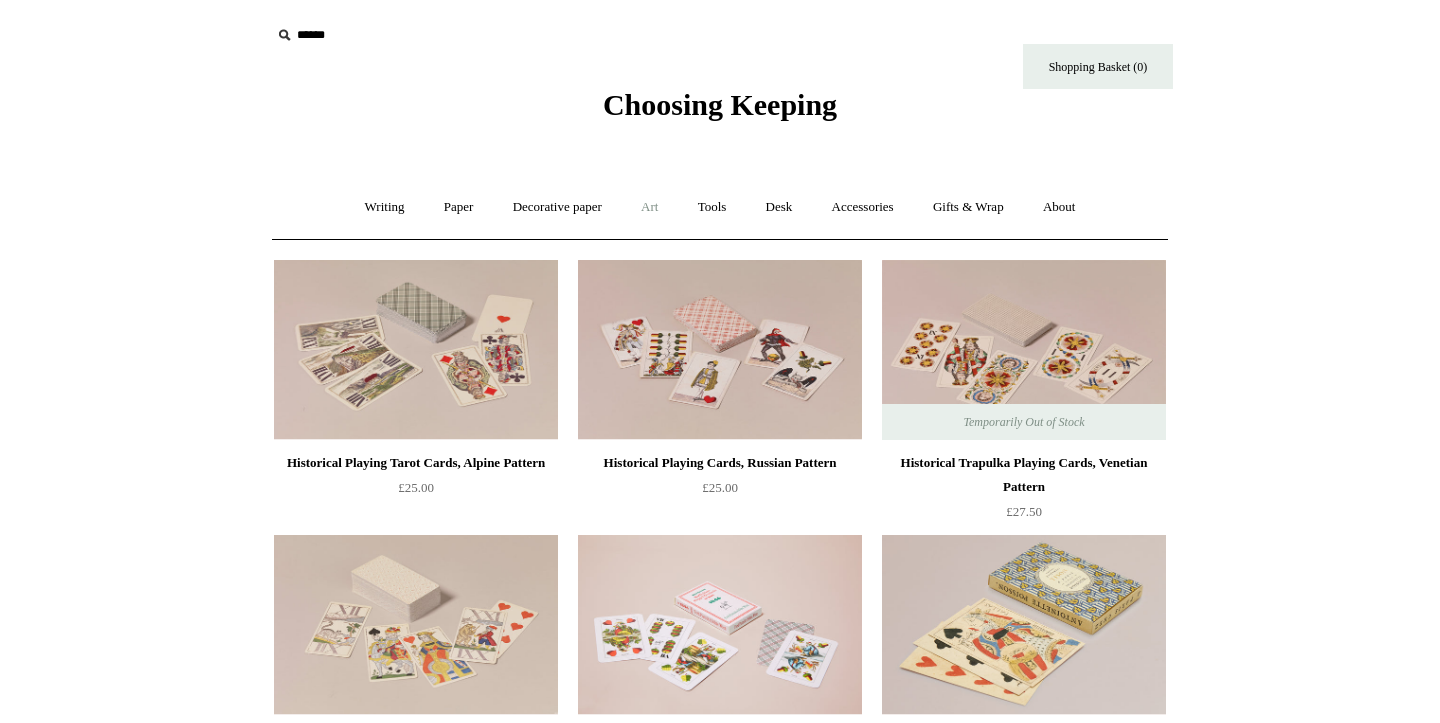 click on "Art +" at bounding box center (649, 207) 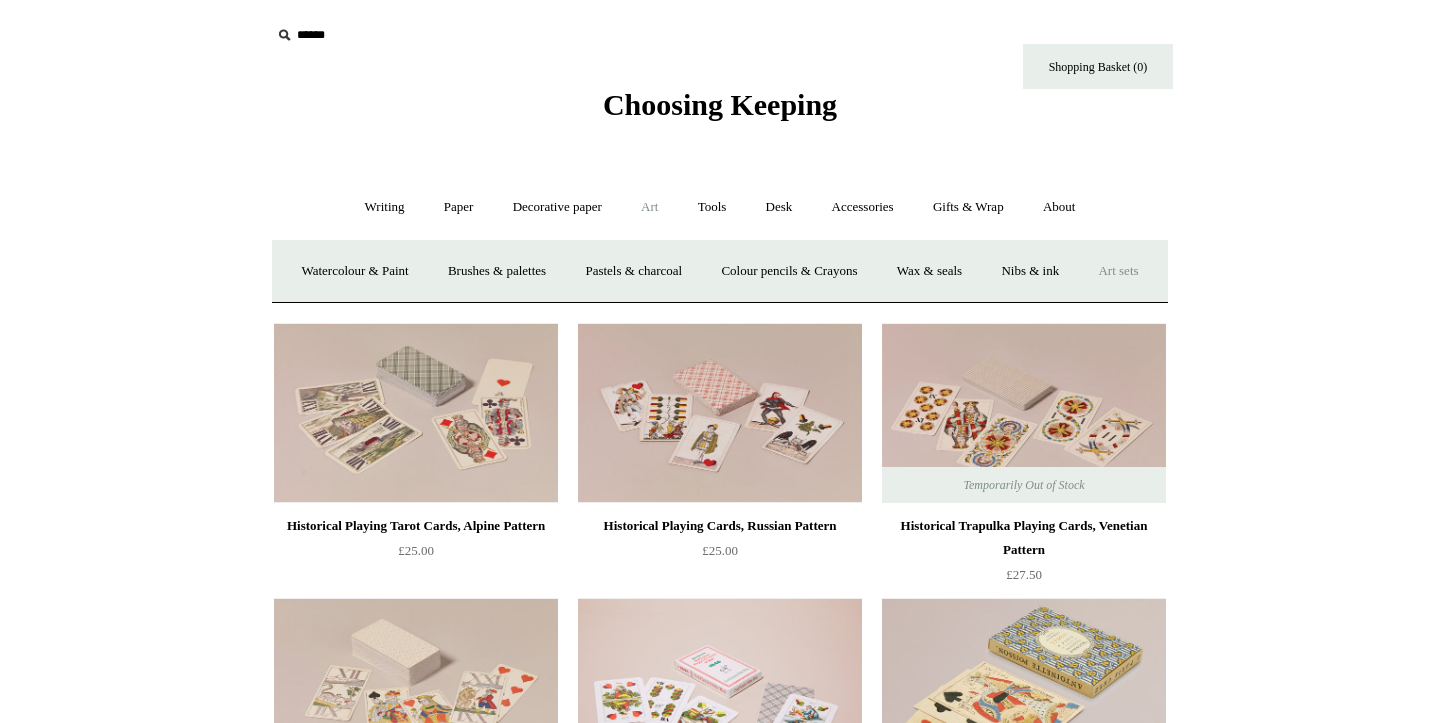 click on "Art sets" at bounding box center [1118, 271] 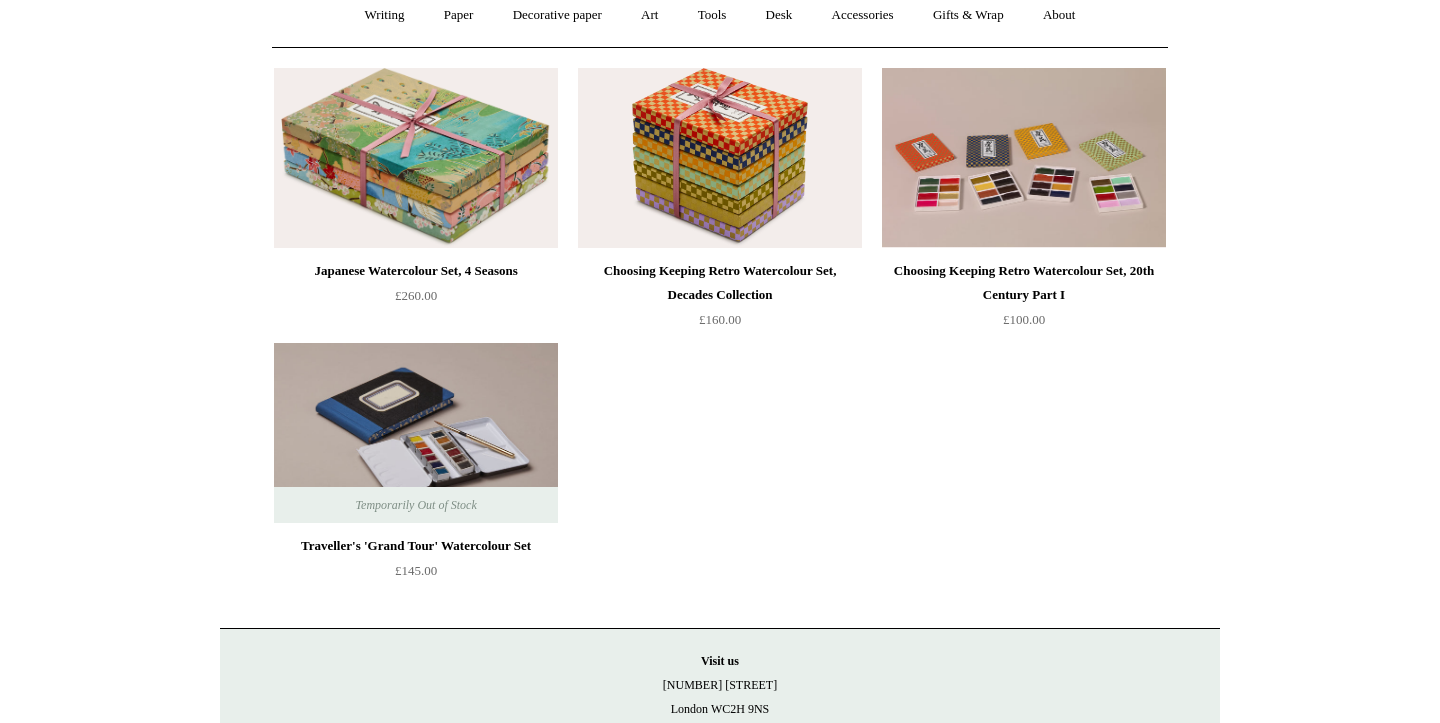 scroll, scrollTop: 193, scrollLeft: 0, axis: vertical 